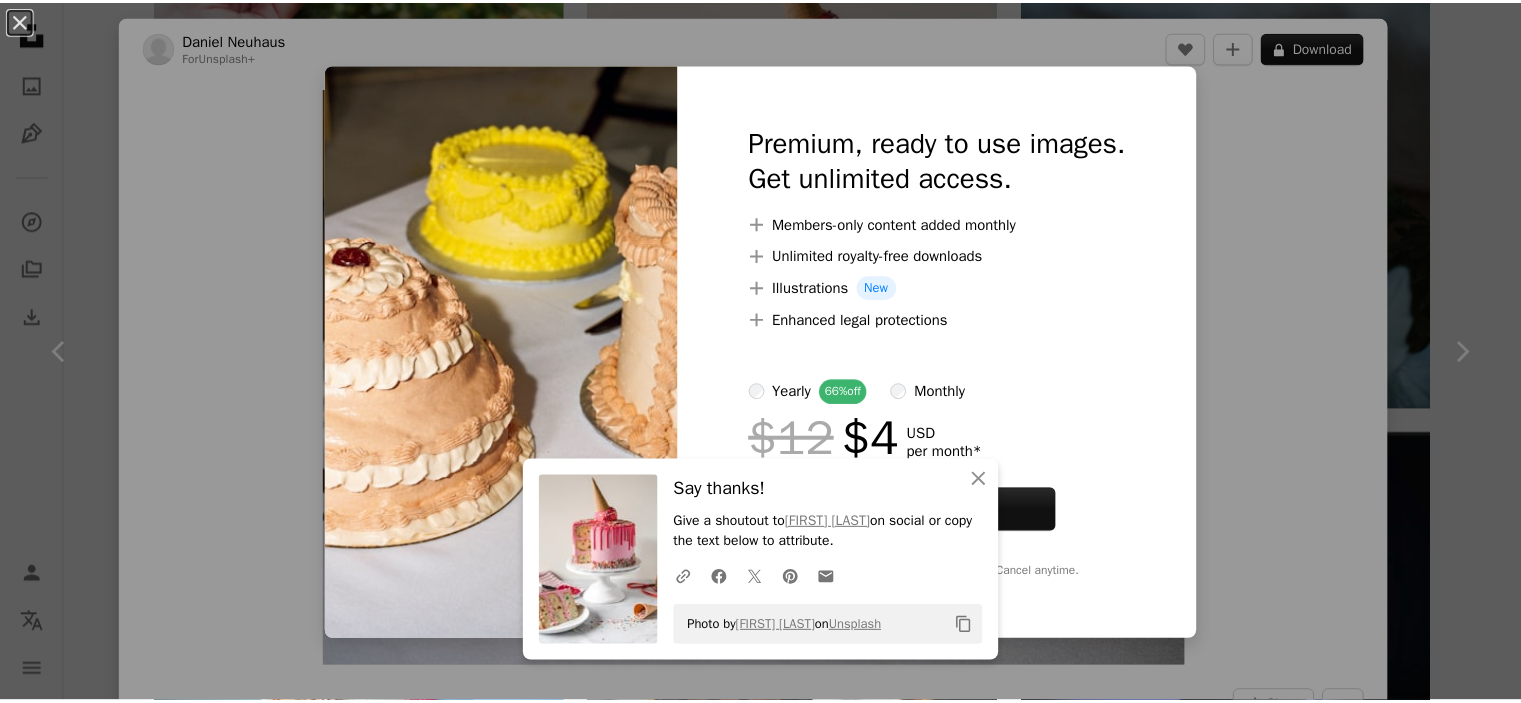scroll, scrollTop: 3960, scrollLeft: 0, axis: vertical 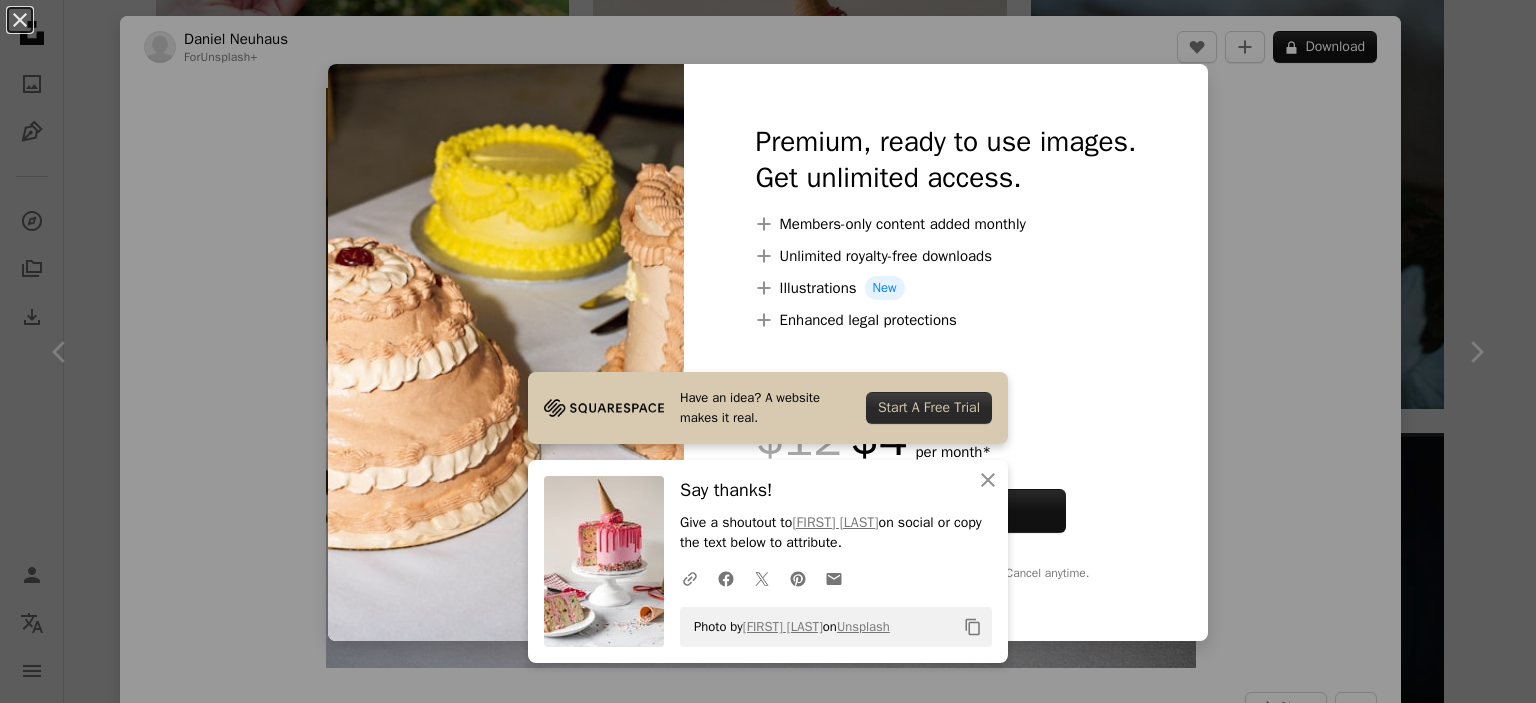 click on "An X shape Have an idea? A website makes it real. Start A Free Trial An X shape Close Say thanks! Give a shoutout to [FIRST] [LAST] on social or copy the text below to attribute. A URL sharing icon (chains) Facebook icon X (formerly Twitter) icon Pinterest icon An envelope Photo by [FIRST] [LAST] on Unsplash
Copy content Premium, ready to use images. Get unlimited access. A plus sign Members-only content added monthly A plus sign Unlimited royalty-free downloads A plus sign Illustrations  New A plus sign Enhanced legal protections yearly 66%  off monthly $12   $4 USD per month * Get  Unsplash+ * When paid annually, billed upfront  $48 Taxes where applicable. Renews automatically. Cancel anytime." at bounding box center (768, 351) 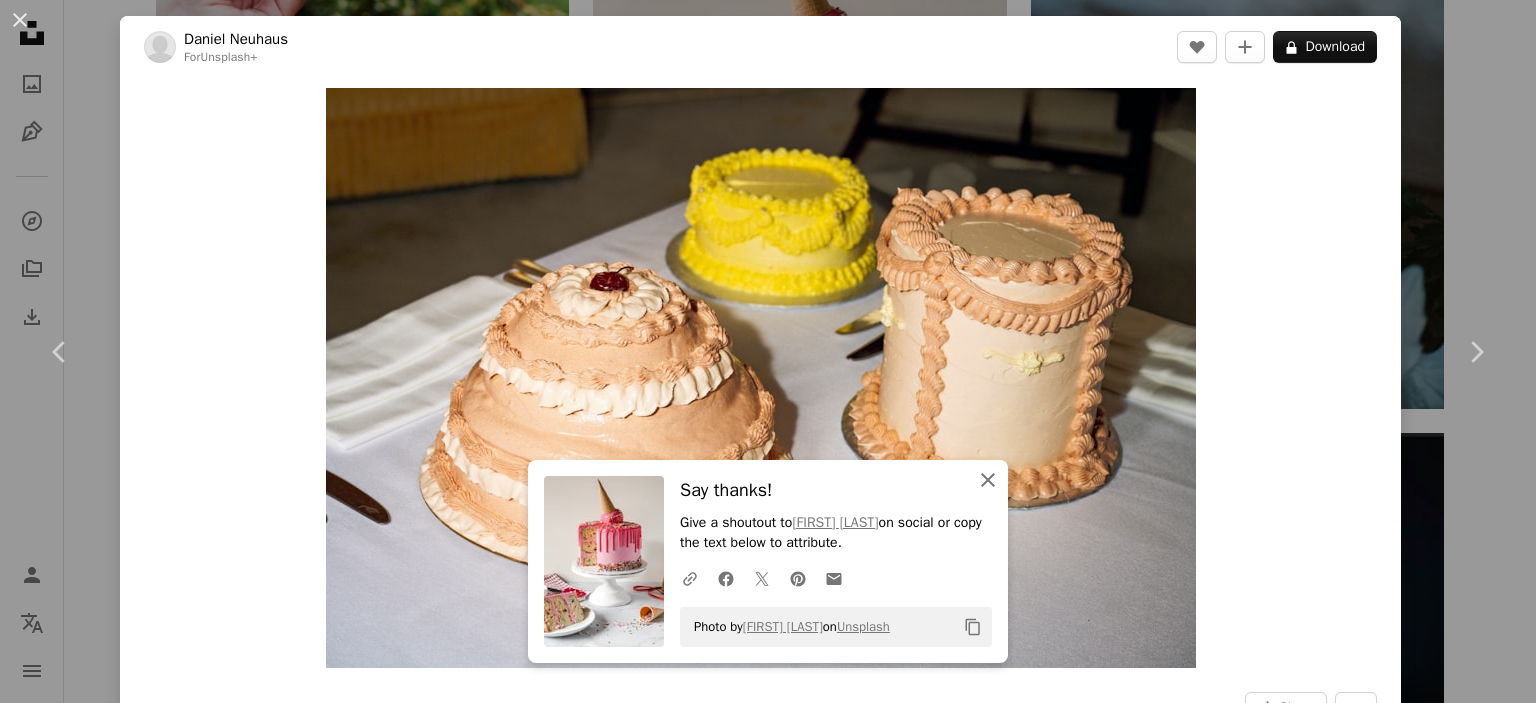 click on "An X shape Close" at bounding box center (988, 480) 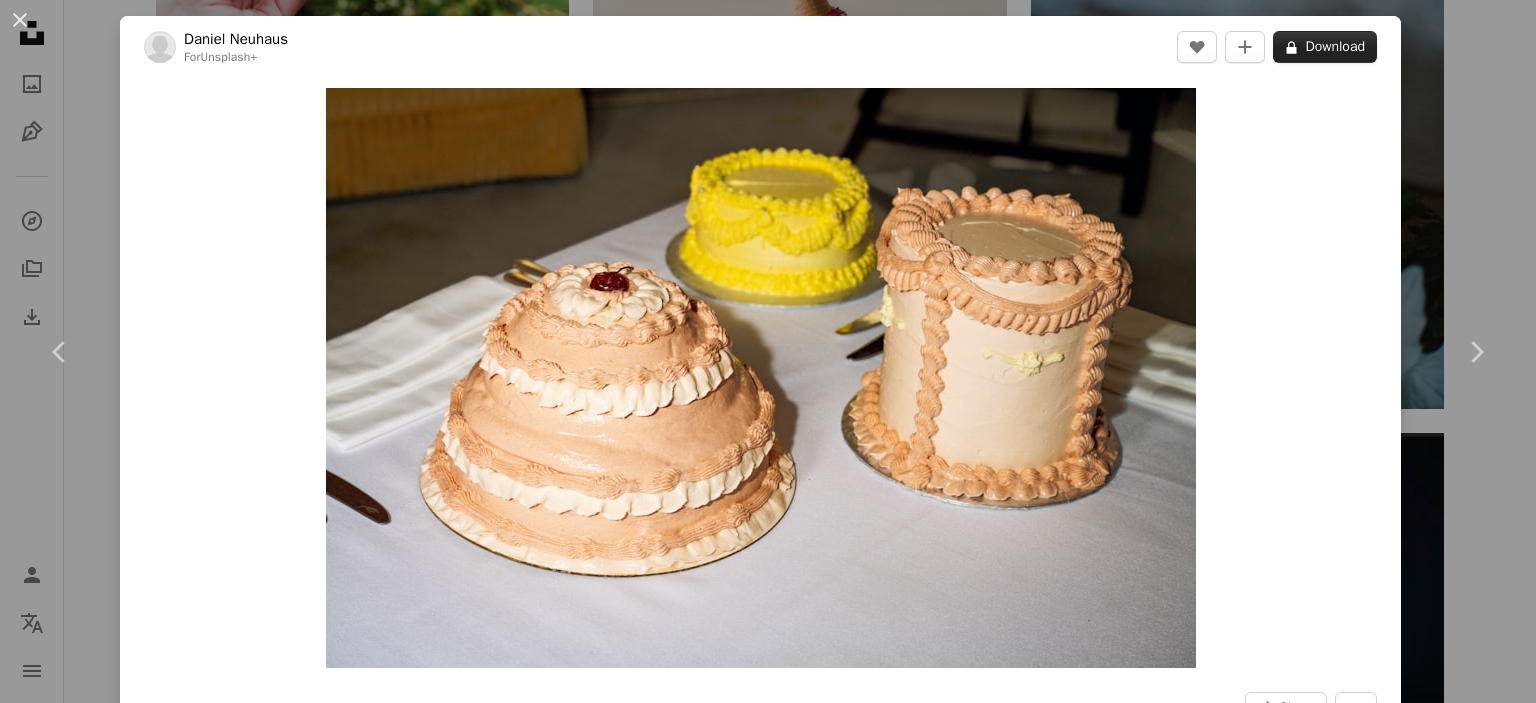 click on "A lock Download" at bounding box center [1325, 47] 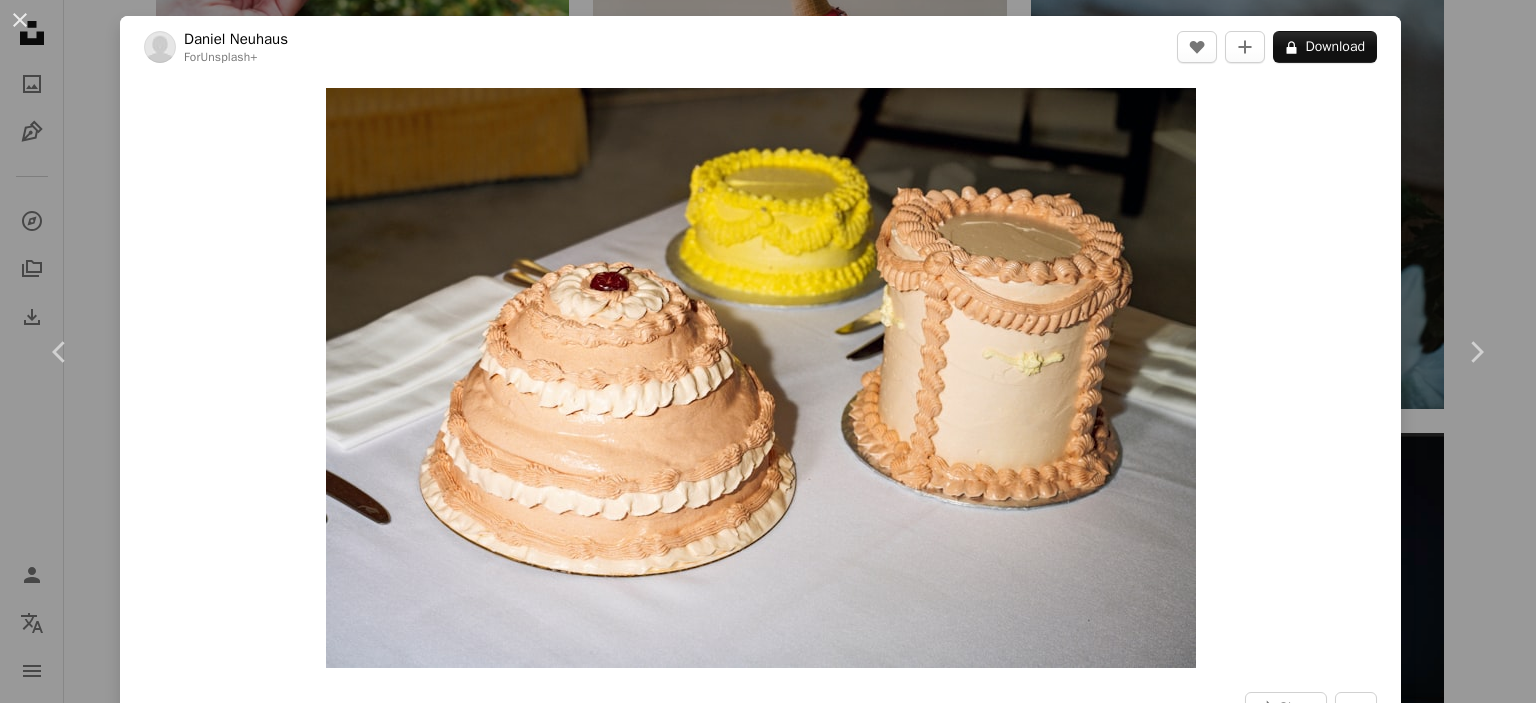 click on "An X shape Premium, ready to use images. Get unlimited access. A plus sign Members-only content added monthly A plus sign Unlimited royalty-free downloads A plus sign Illustrations  New A plus sign Enhanced legal protections yearly 66%  off monthly $12   $4 USD per month * Get  Unsplash+ * When paid annually, billed upfront  $48 Taxes where applicable. Renews automatically. Cancel anytime." at bounding box center [768, 3423] 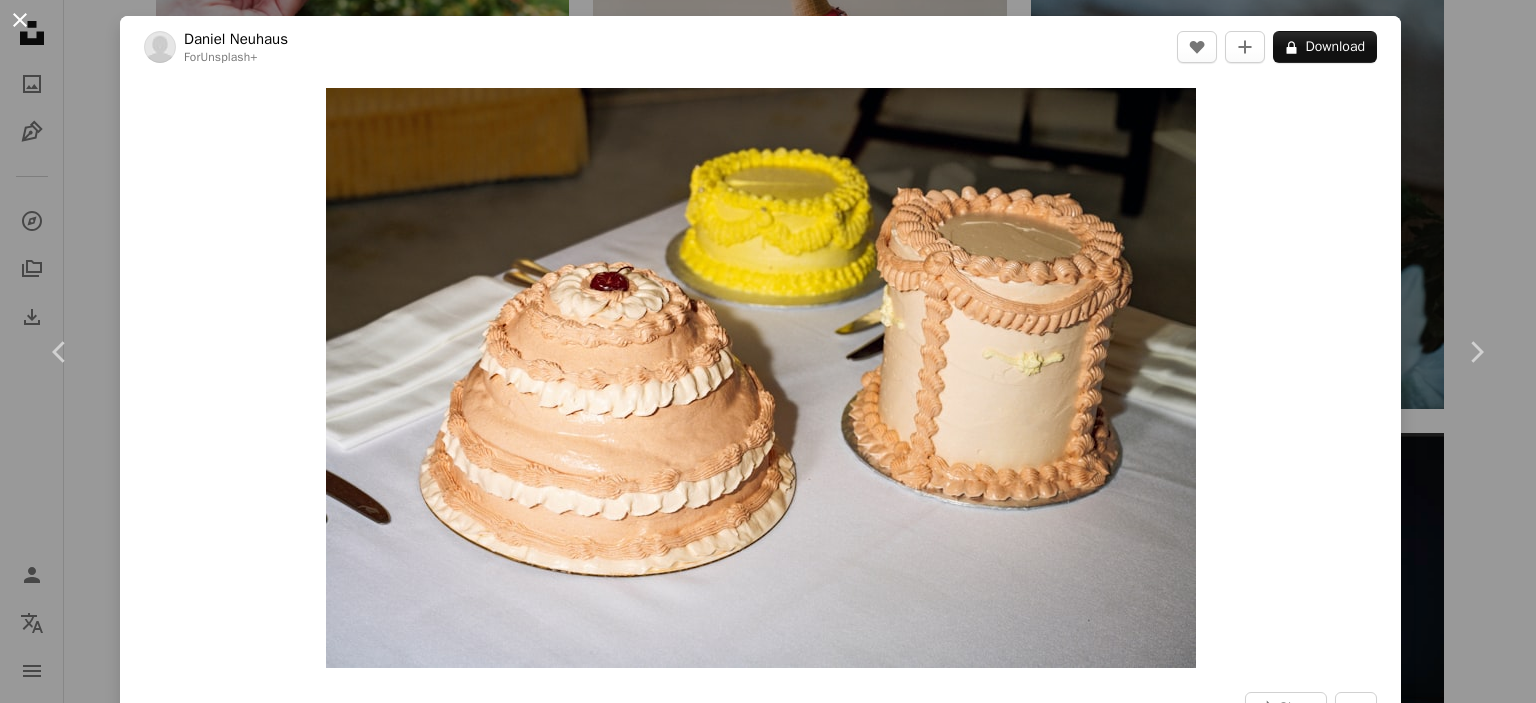 click on "An X shape" at bounding box center (20, 20) 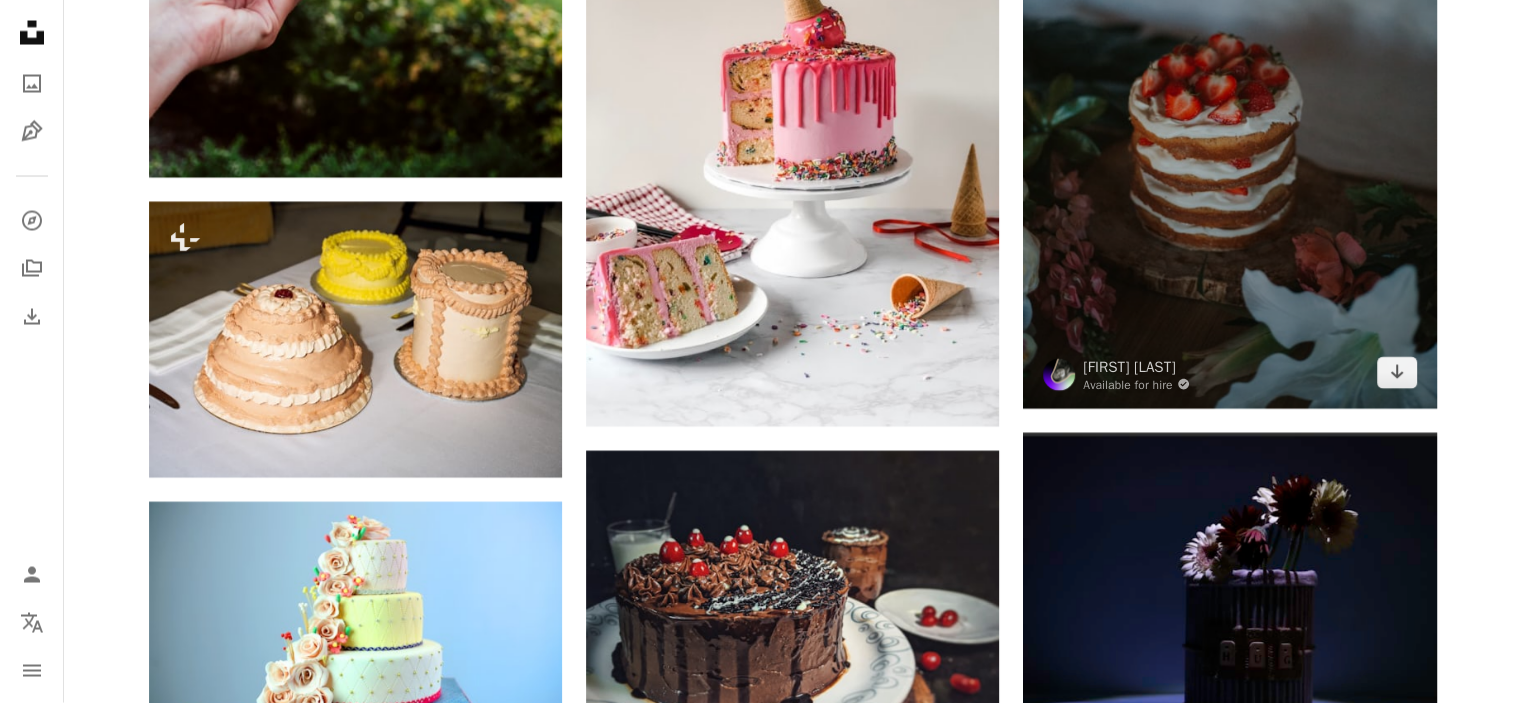 click at bounding box center [1229, 99] 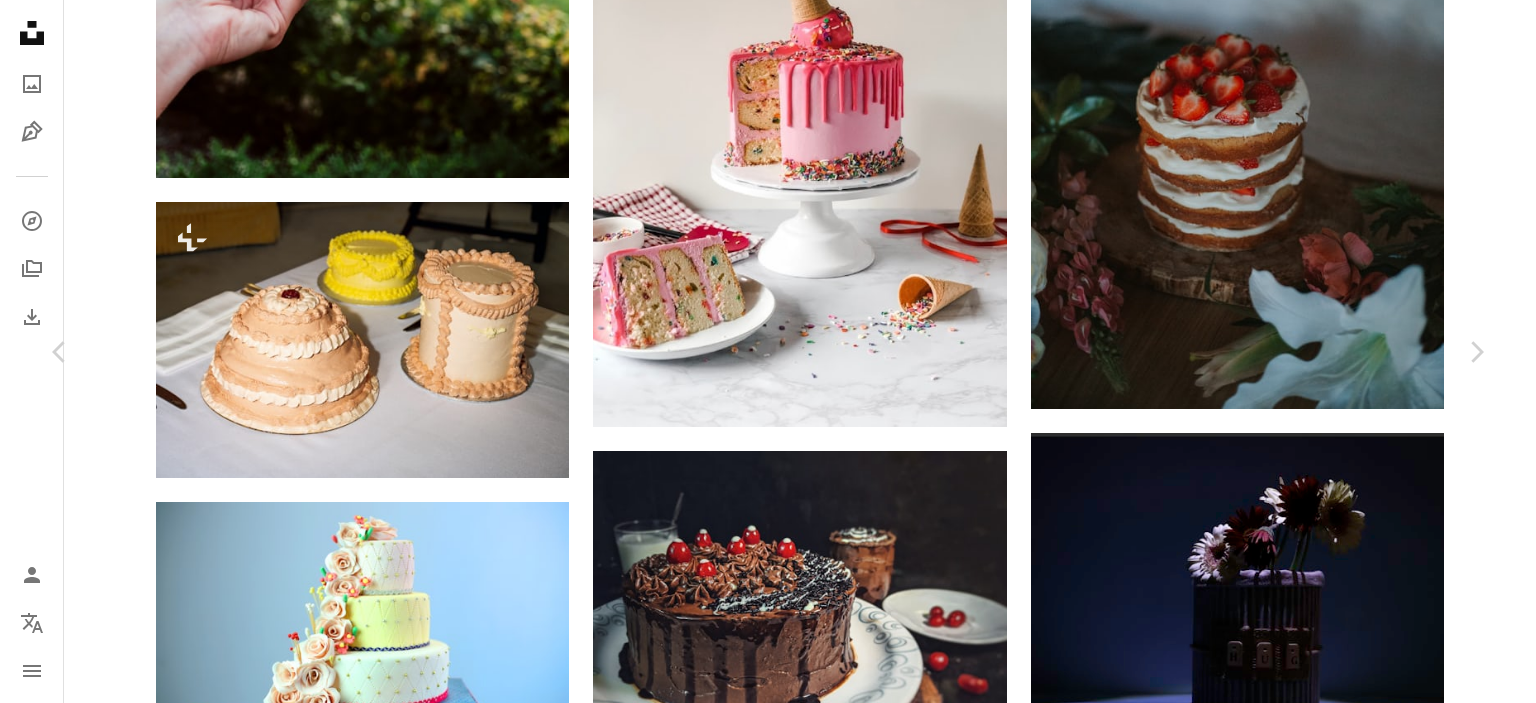 click on "Download free" at bounding box center [1287, 3119] 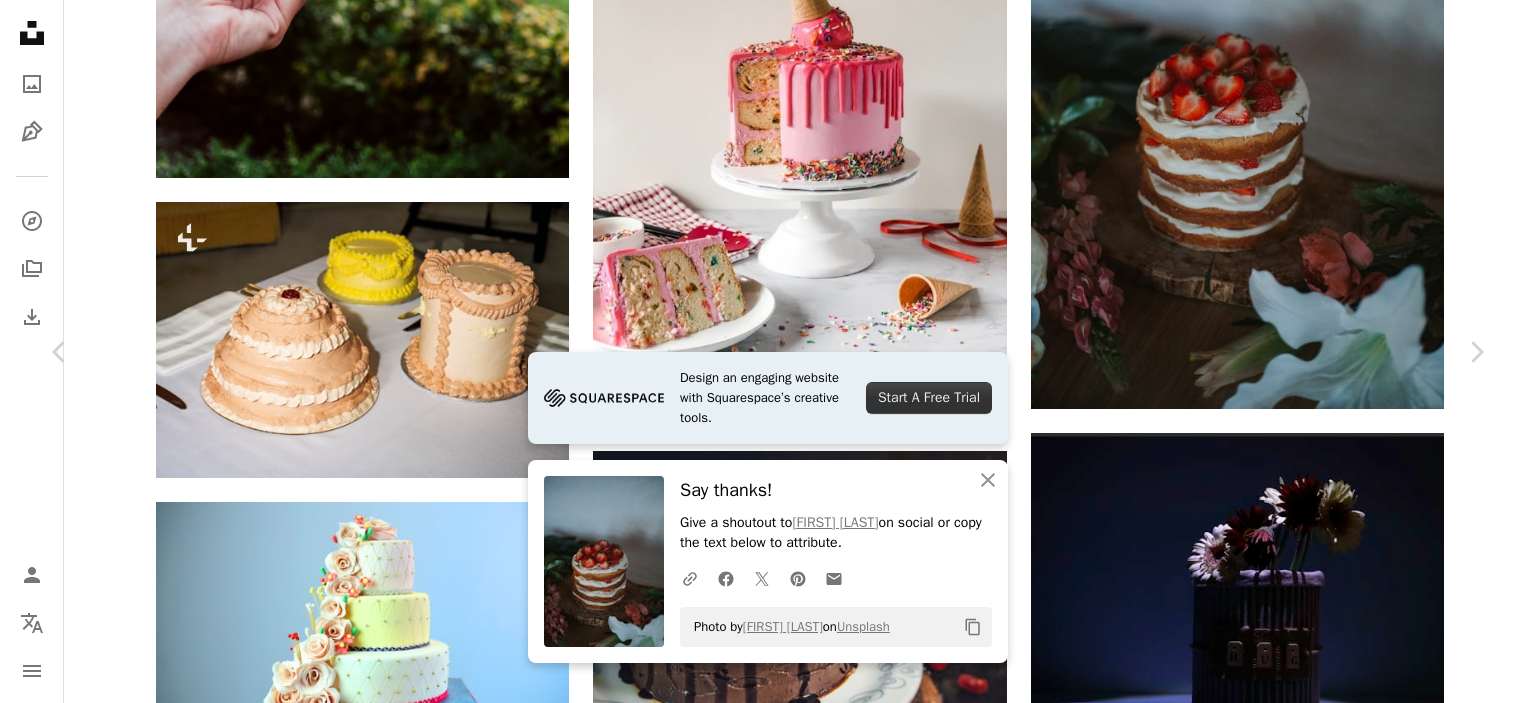 click on "Copy content" 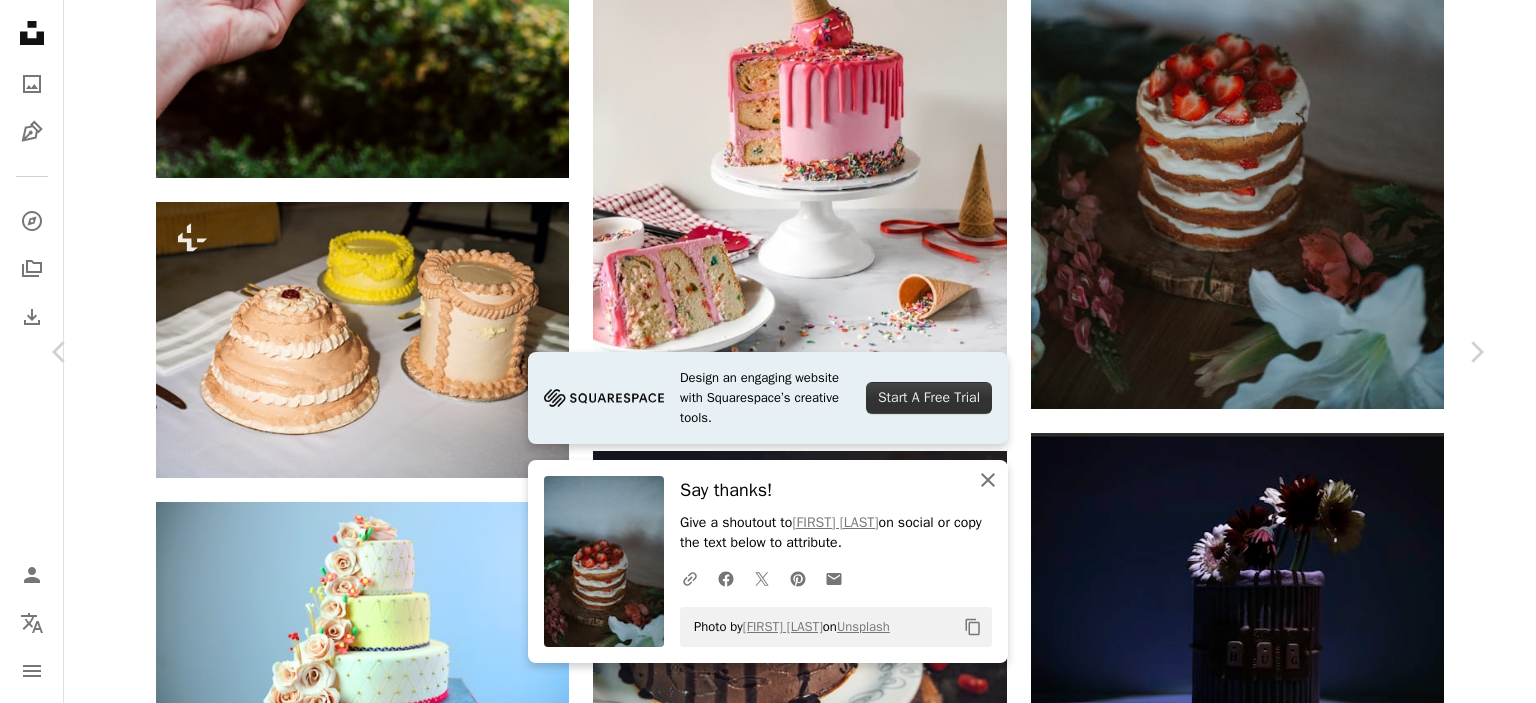 click 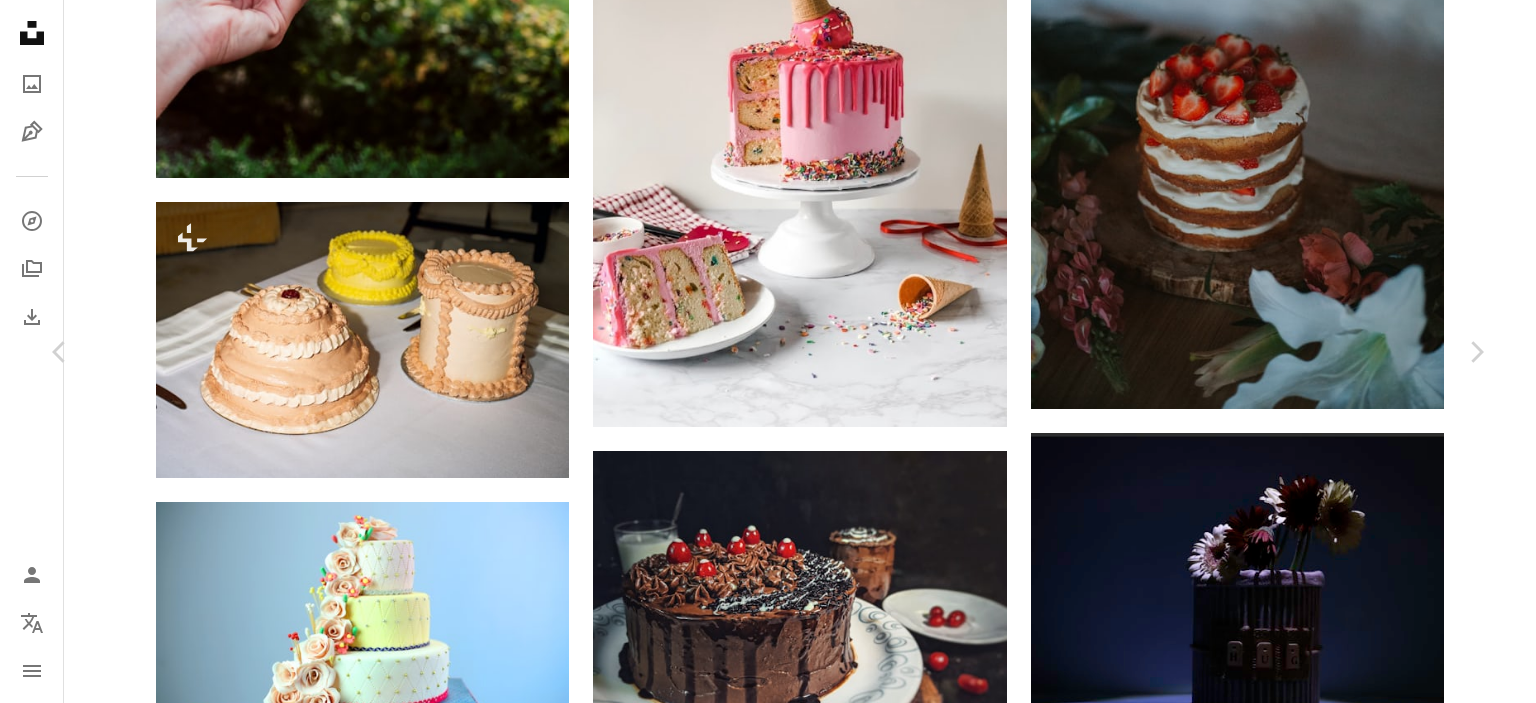 click on "Zoom in" at bounding box center [760, 3450] 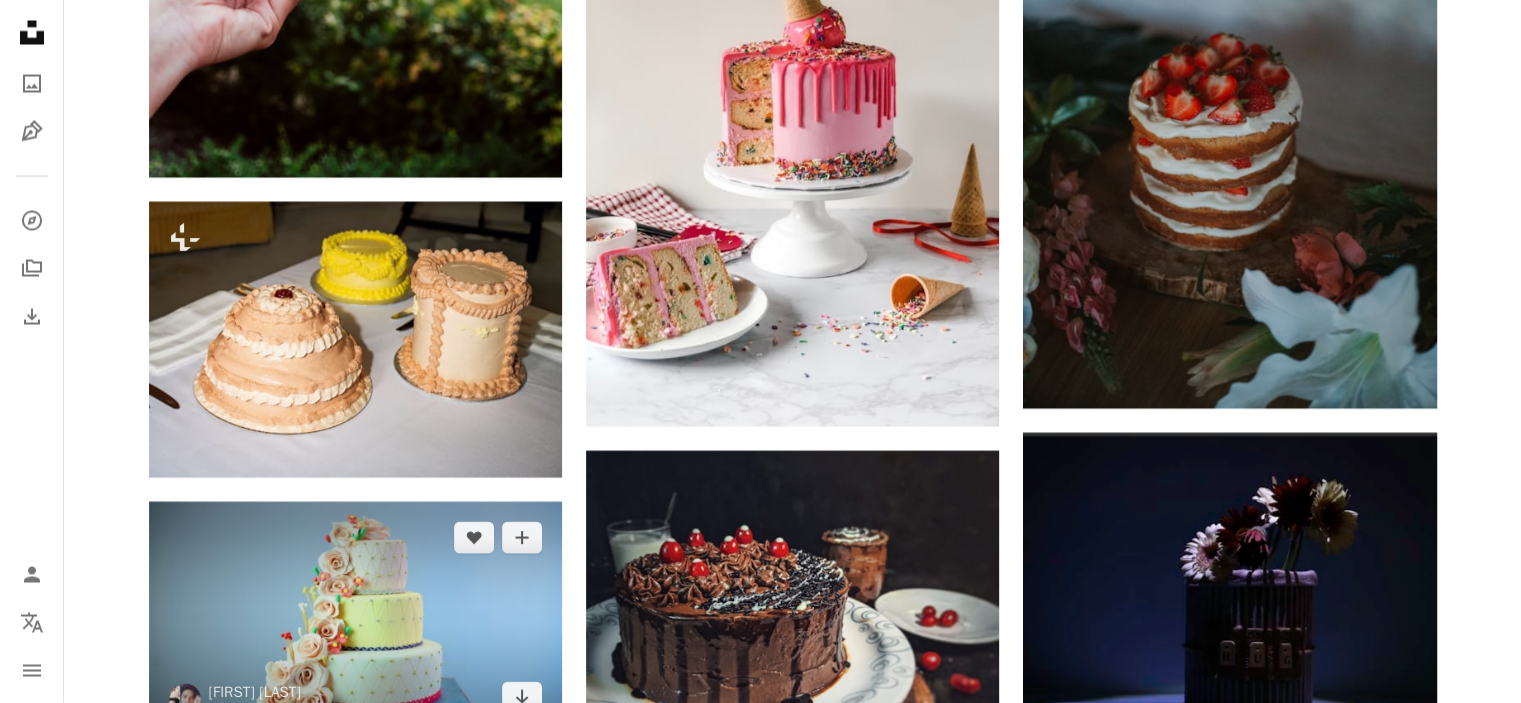 click at bounding box center (355, 618) 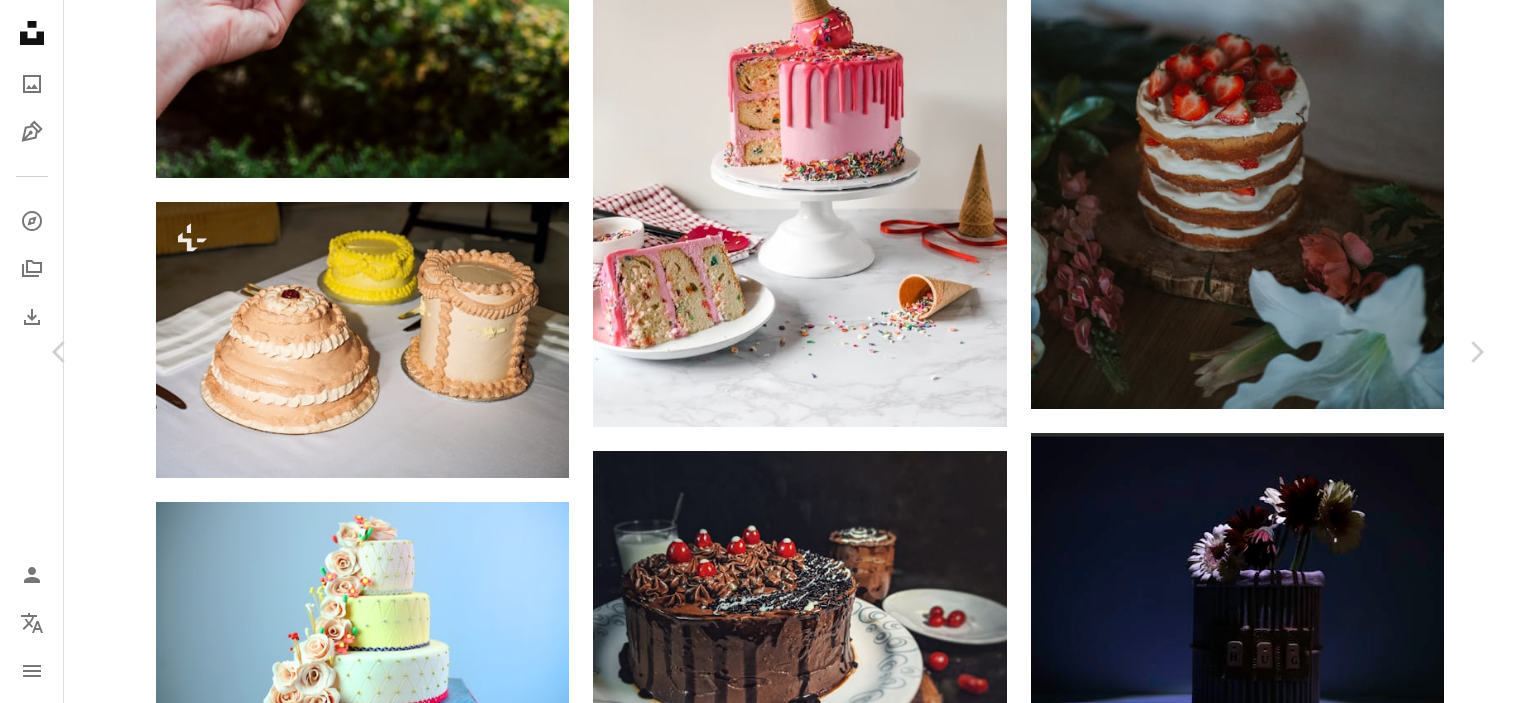 click on "Download free" at bounding box center (1287, 3119) 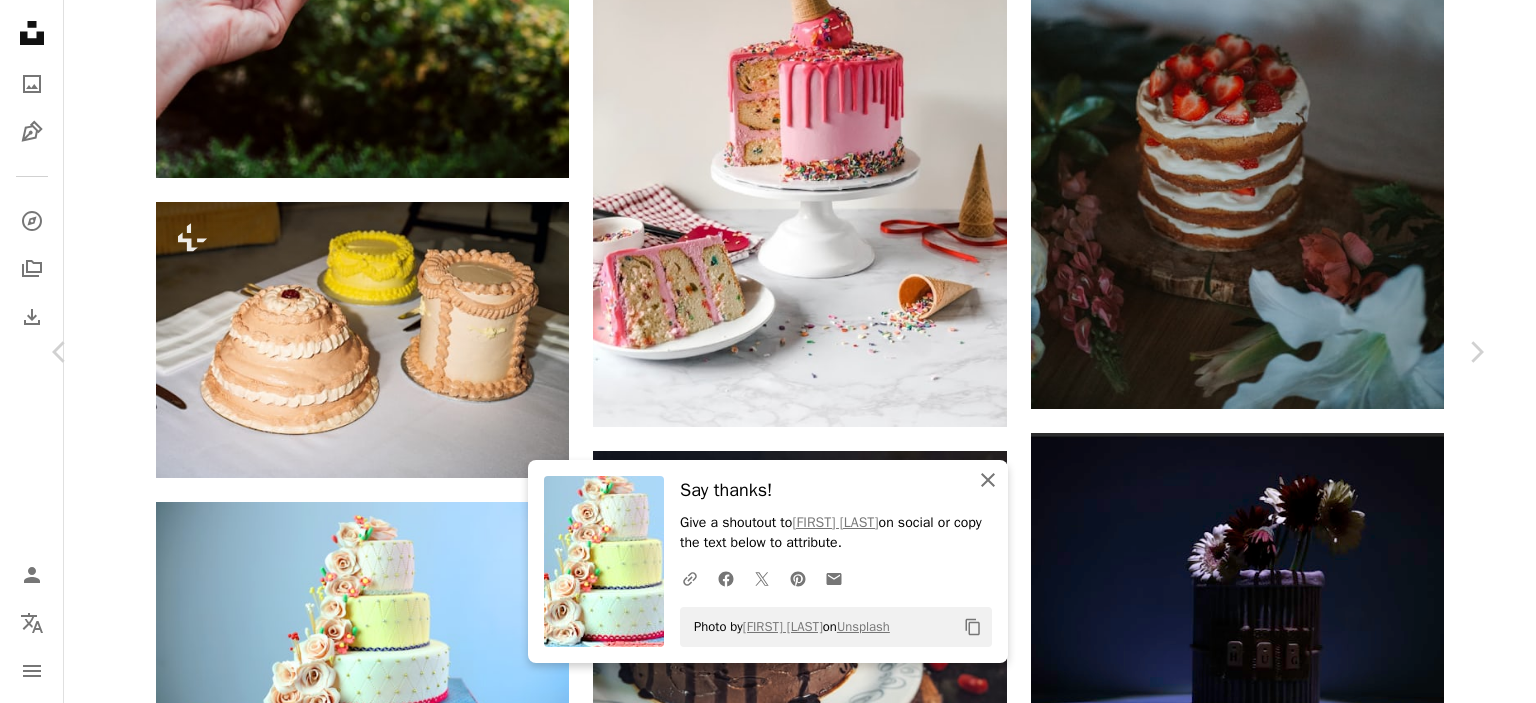 click 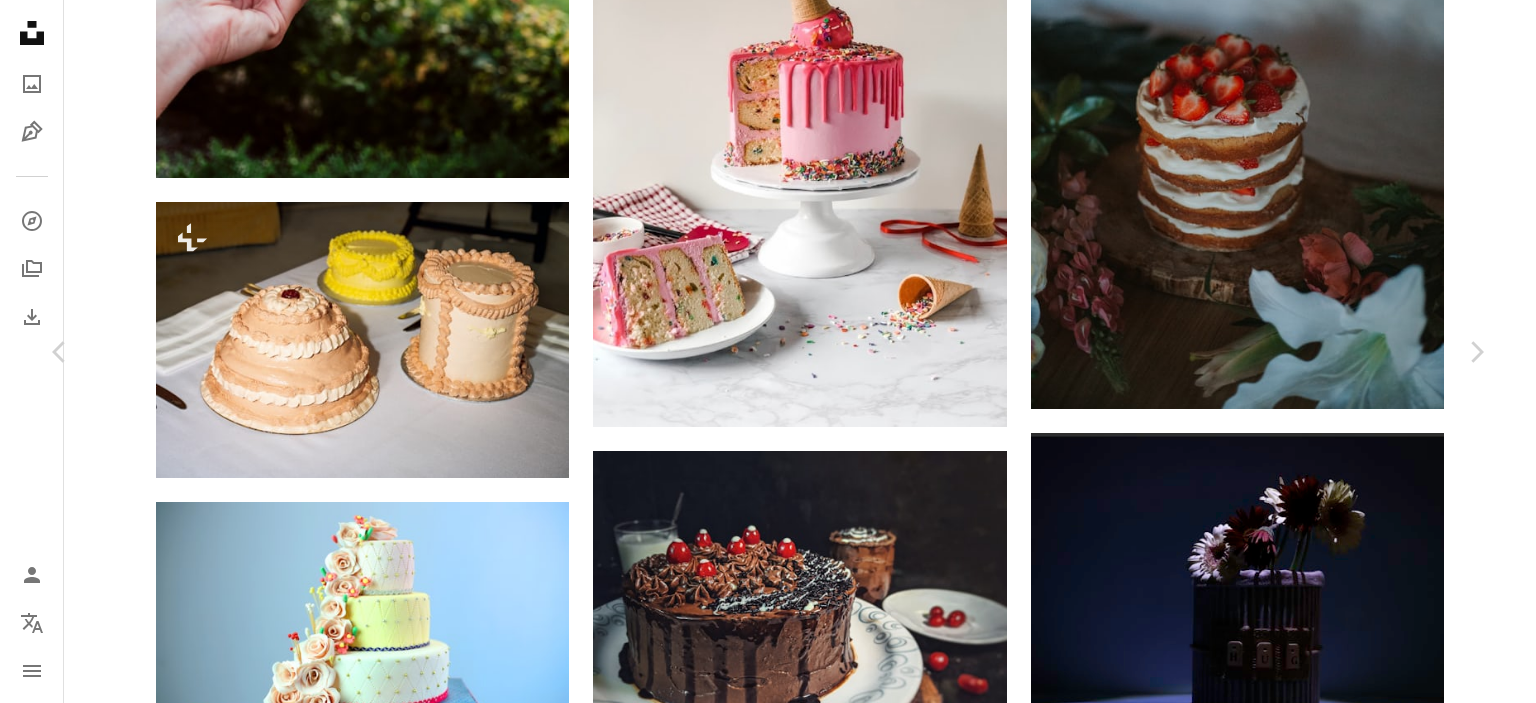 click on "An X shape" at bounding box center (20, 20) 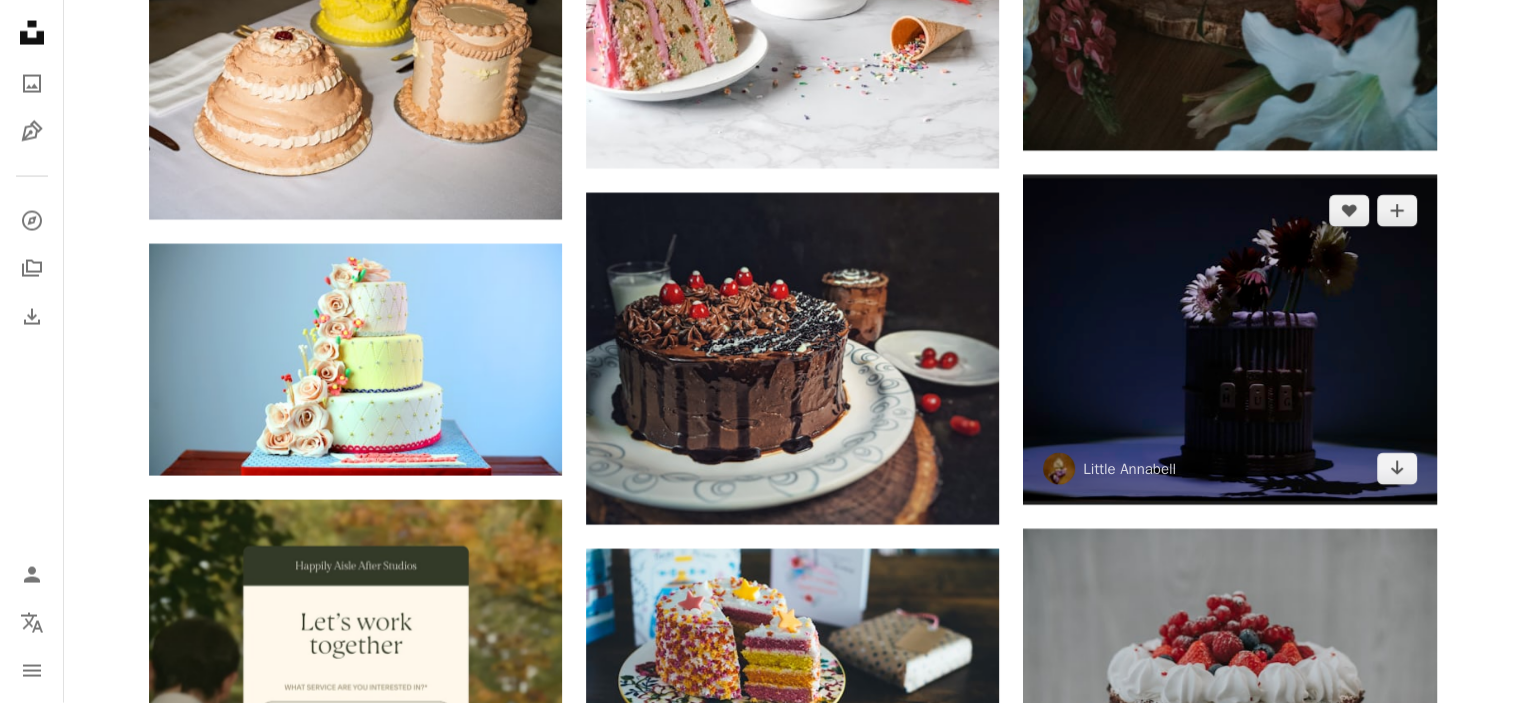 scroll, scrollTop: 4280, scrollLeft: 0, axis: vertical 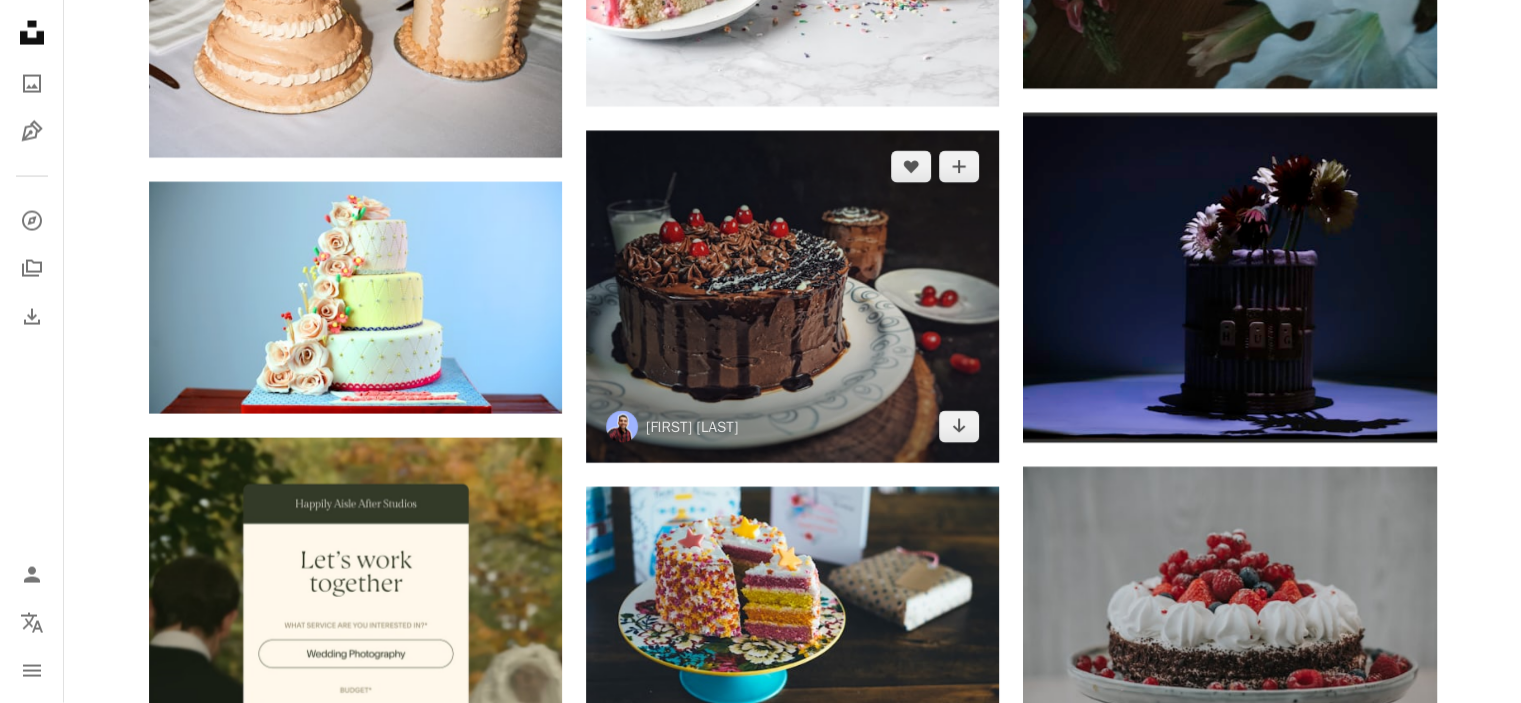click at bounding box center (792, 296) 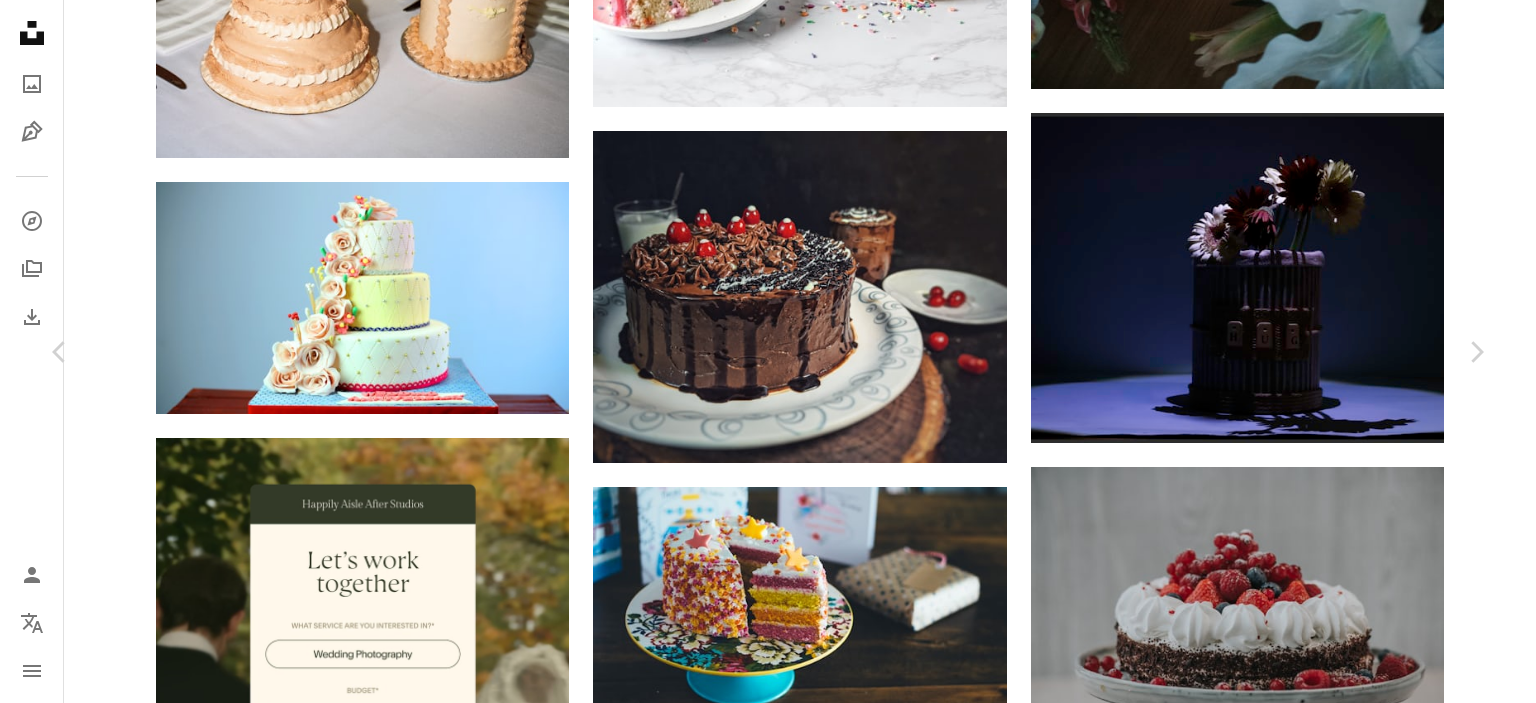 click on "Download free" at bounding box center (1287, 2799) 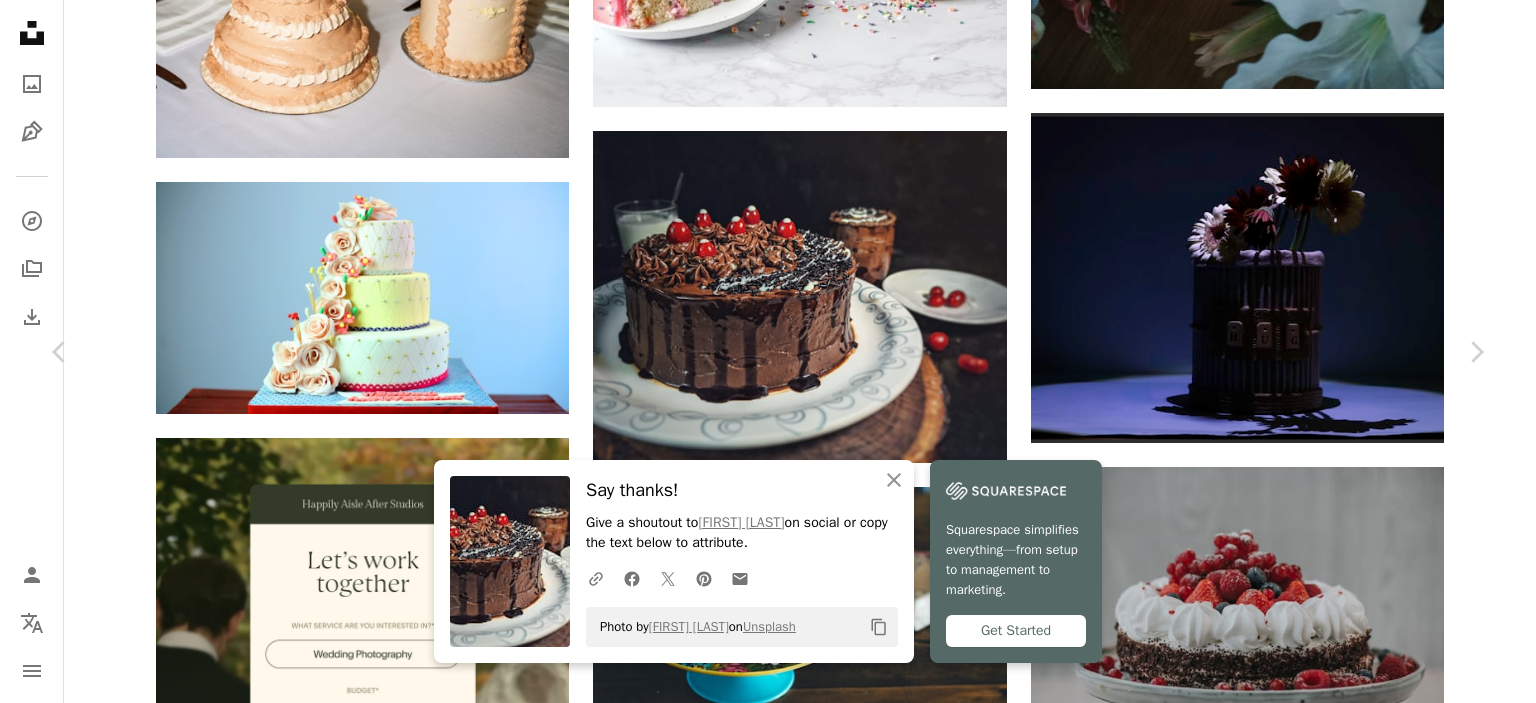 click on "An X shape" at bounding box center (20, 20) 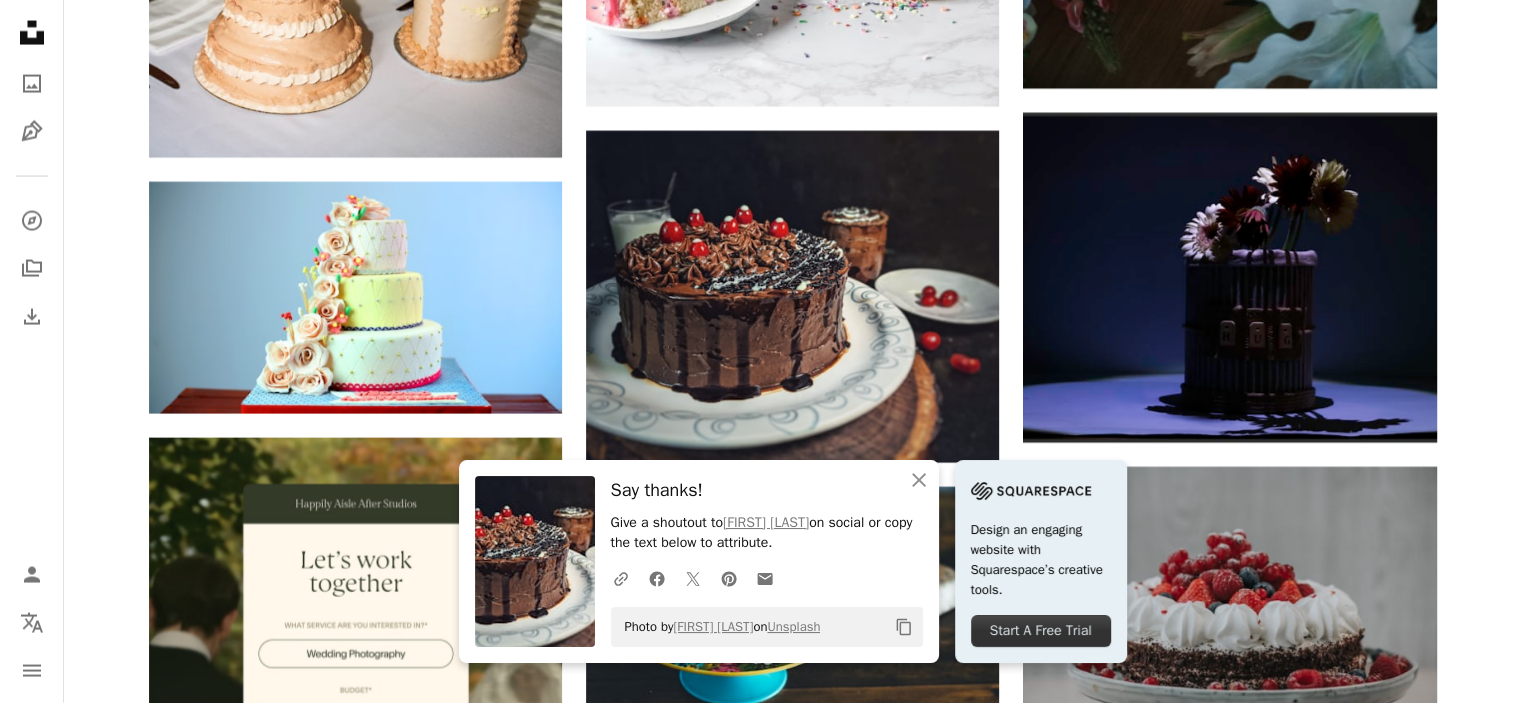 click on "Plus sign for Unsplash+ A heart A plus sign TSD Studio For Unsplash+ A lock Download A heart A plus sign [FIRST] [LAST] Available for hire A checkmark inside of a circle Arrow pointing down A heart A plus sign [FIRST] [LAST] Available for hire A checkmark inside of a circle Arrow pointing down A heart A plus sign [FIRST] [LAST] Arrow pointing down Plus sign for Unsplash+ A heart A plus sign [FIRST] [LAST] For Unsplash+ A lock Download A heart A plus sign [FIRST] [LAST] Arrow pointing down A heart A plus sign [FIRST] [LAST] Arrow pointing down A heart A plus sign [FIRST] [LAST] Available for hire A checkmark inside of a circle Arrow pointing down Plus sign for Unsplash+ A heart A plus sign [FIRST] [LAST] For Unsplash+ A lock Download A heart A plus sign [FIRST] [LAST] Available for hire A checkmark inside of a circle Arrow pointing down –– ––– ––– – ––– – – ––– ––– –––– – – – –– ––– – – – –– –– –––– –– For" at bounding box center [792, -515] 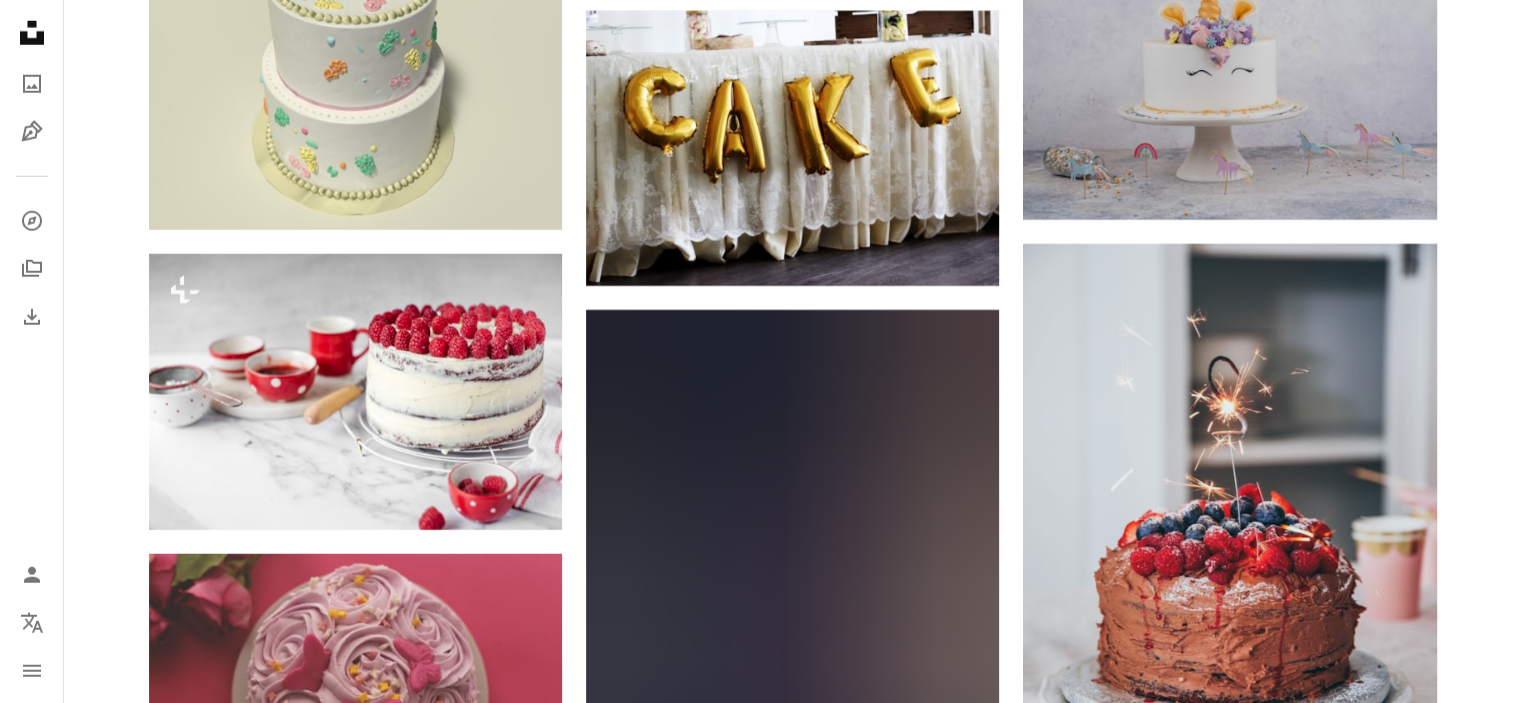scroll, scrollTop: 5560, scrollLeft: 0, axis: vertical 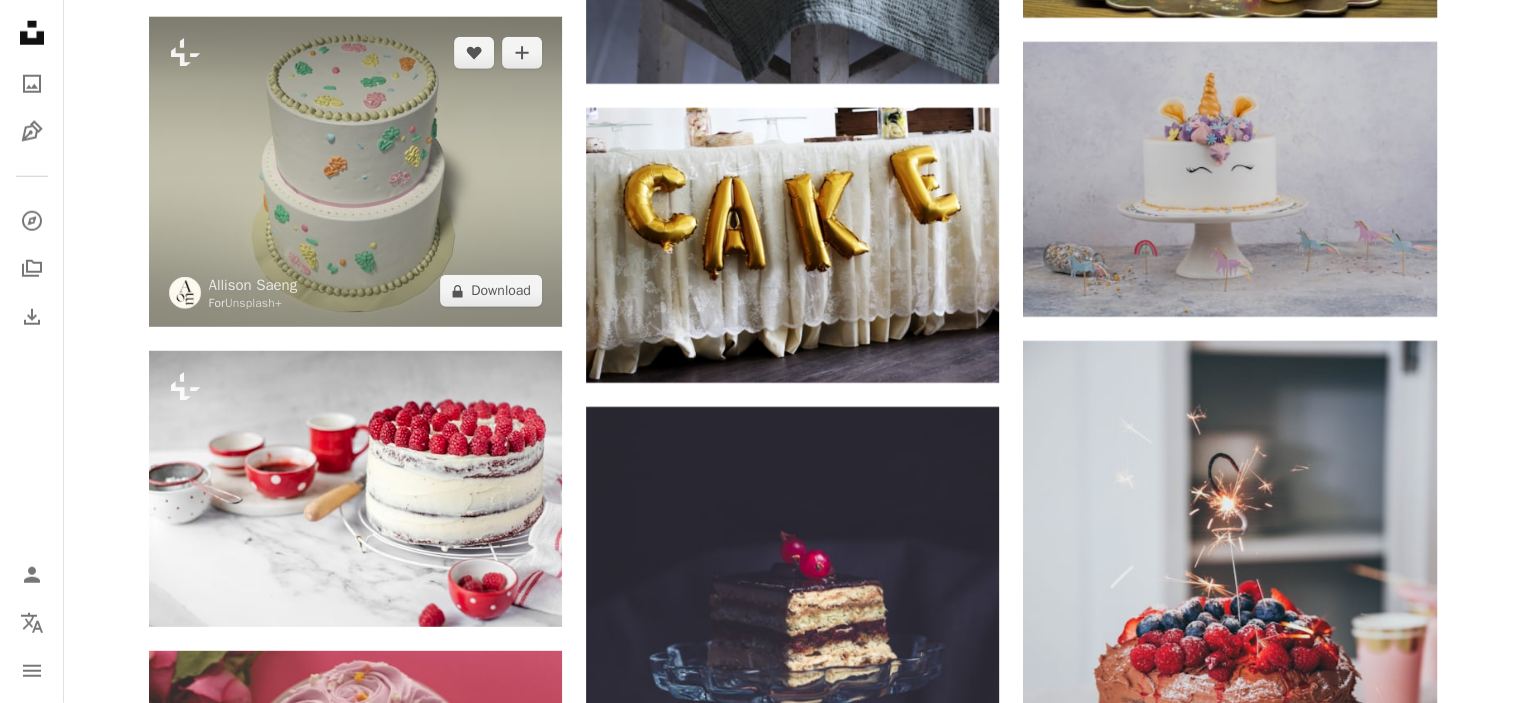 click at bounding box center [355, 172] 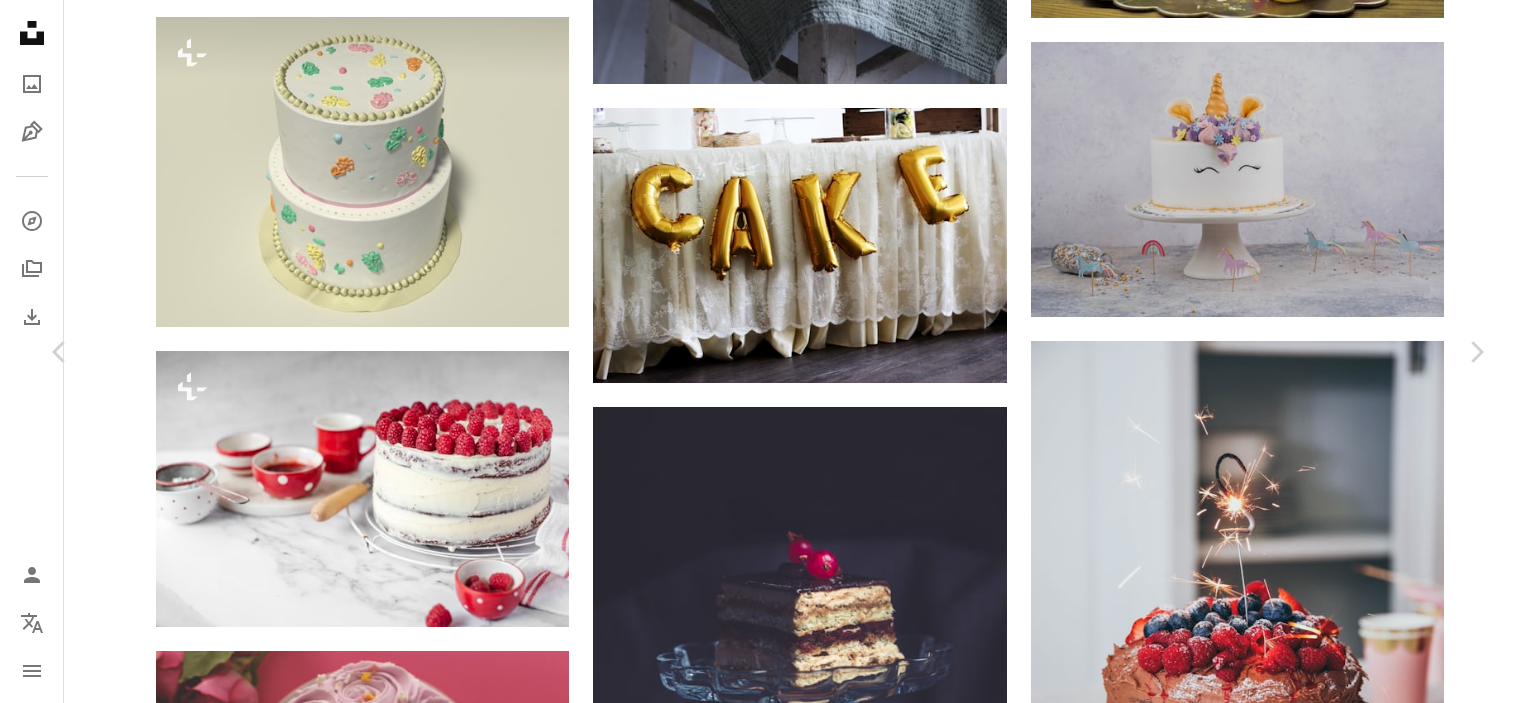 click on "A lock Download" at bounding box center (1325, 4841) 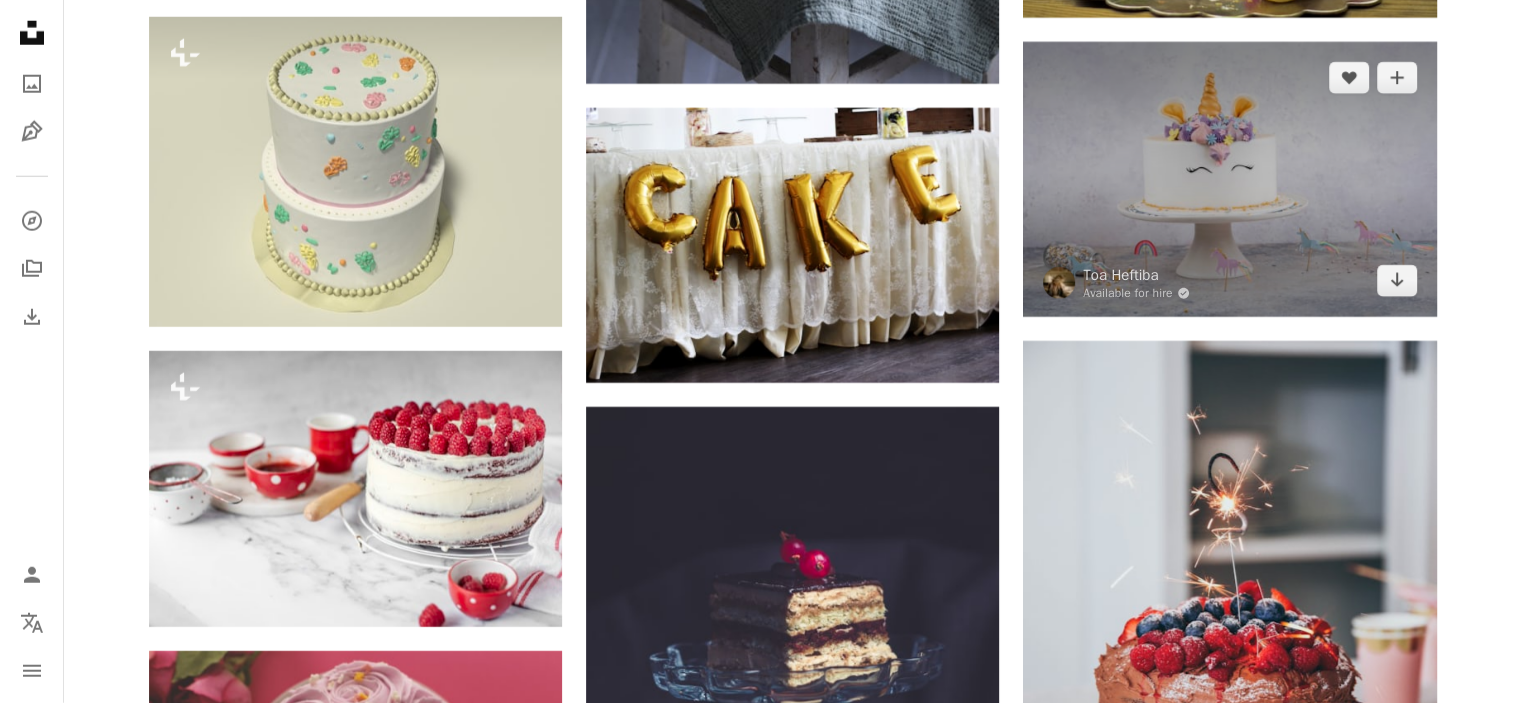 click at bounding box center (1229, 179) 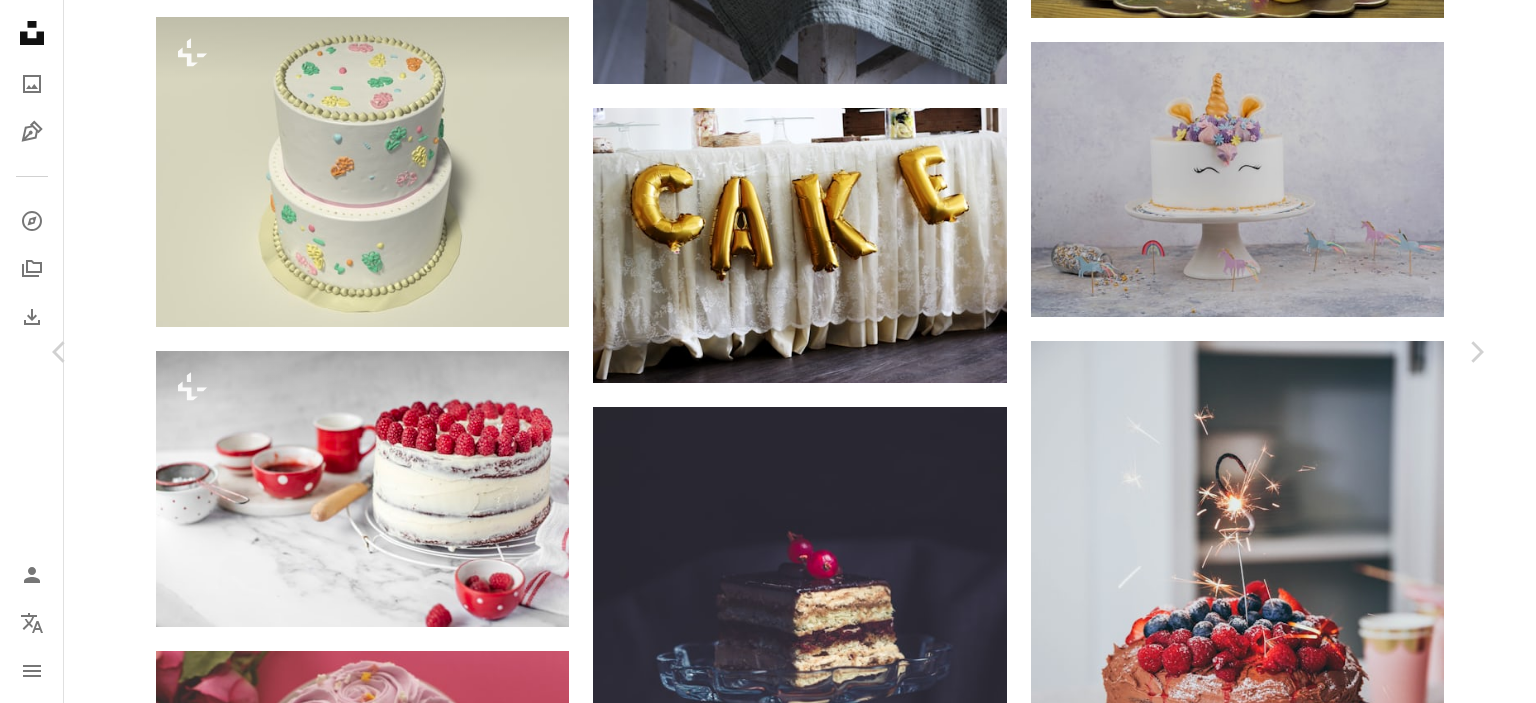 click on "Download free" at bounding box center (1287, 4841) 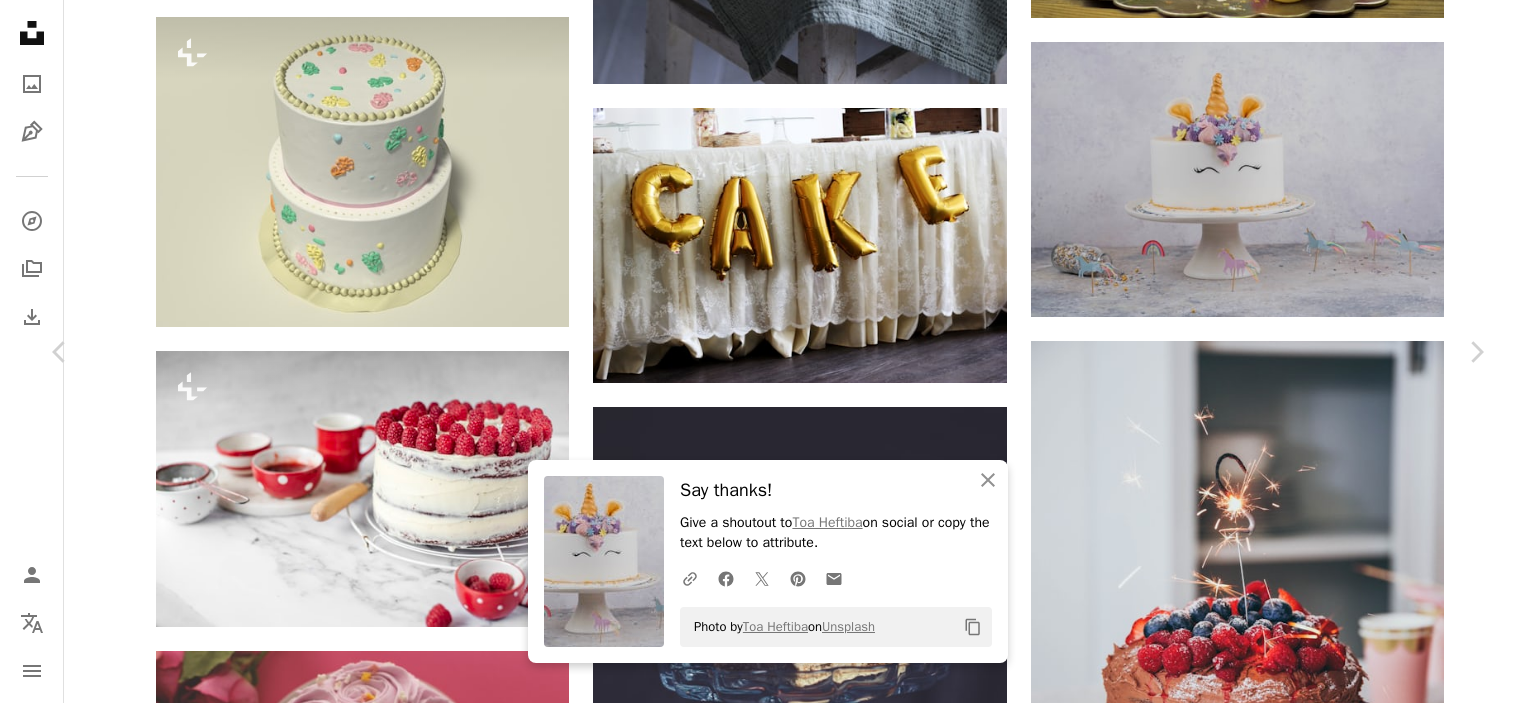 click on "Zoom in" at bounding box center [760, 5172] 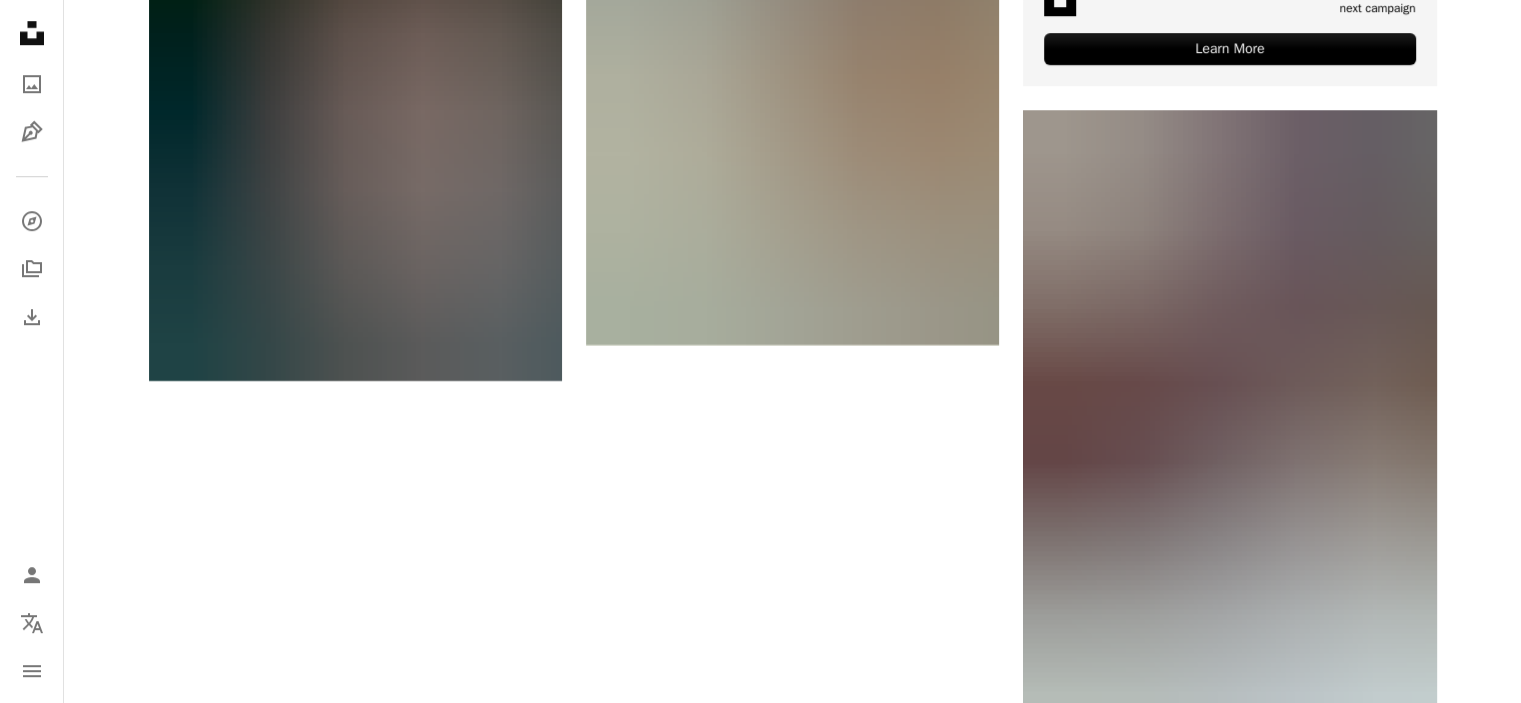 scroll, scrollTop: 9111, scrollLeft: 0, axis: vertical 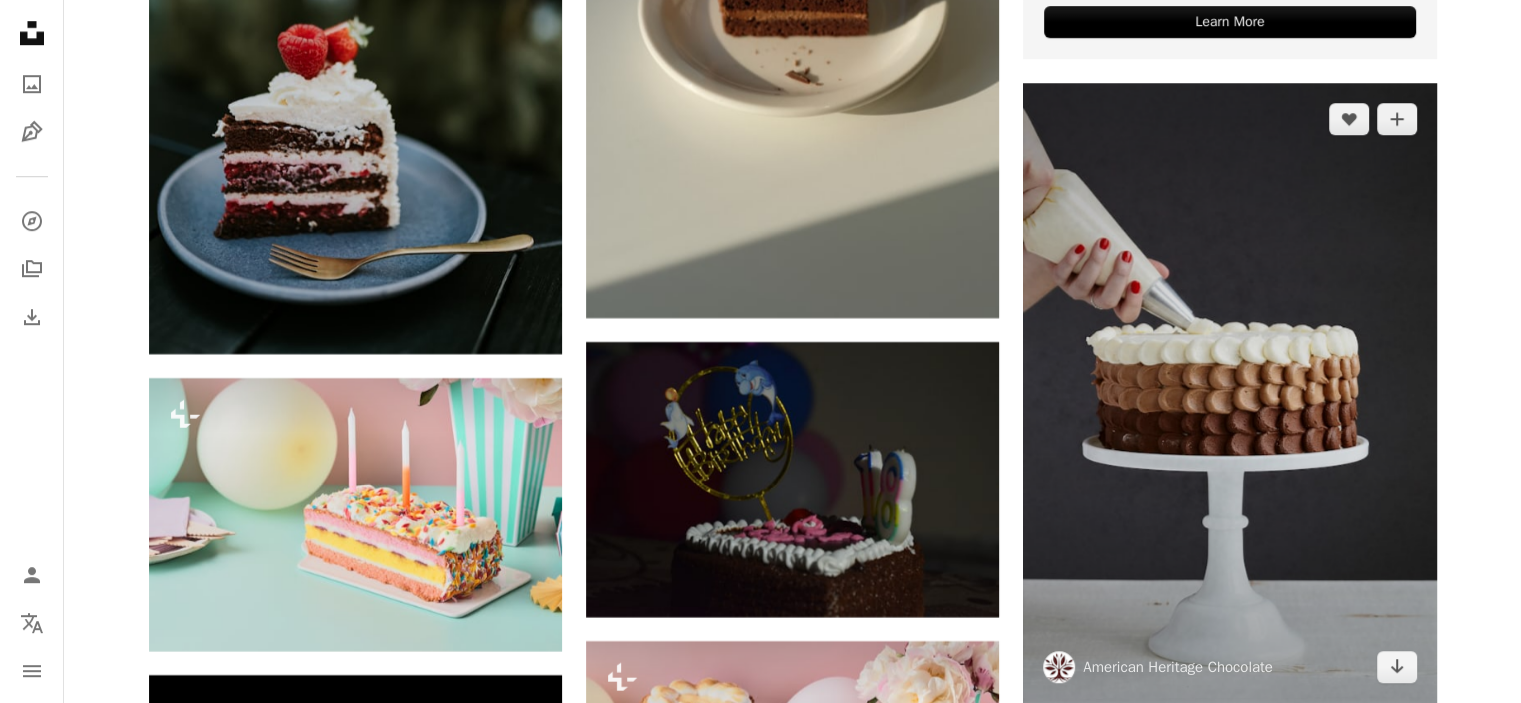 click at bounding box center [1229, 393] 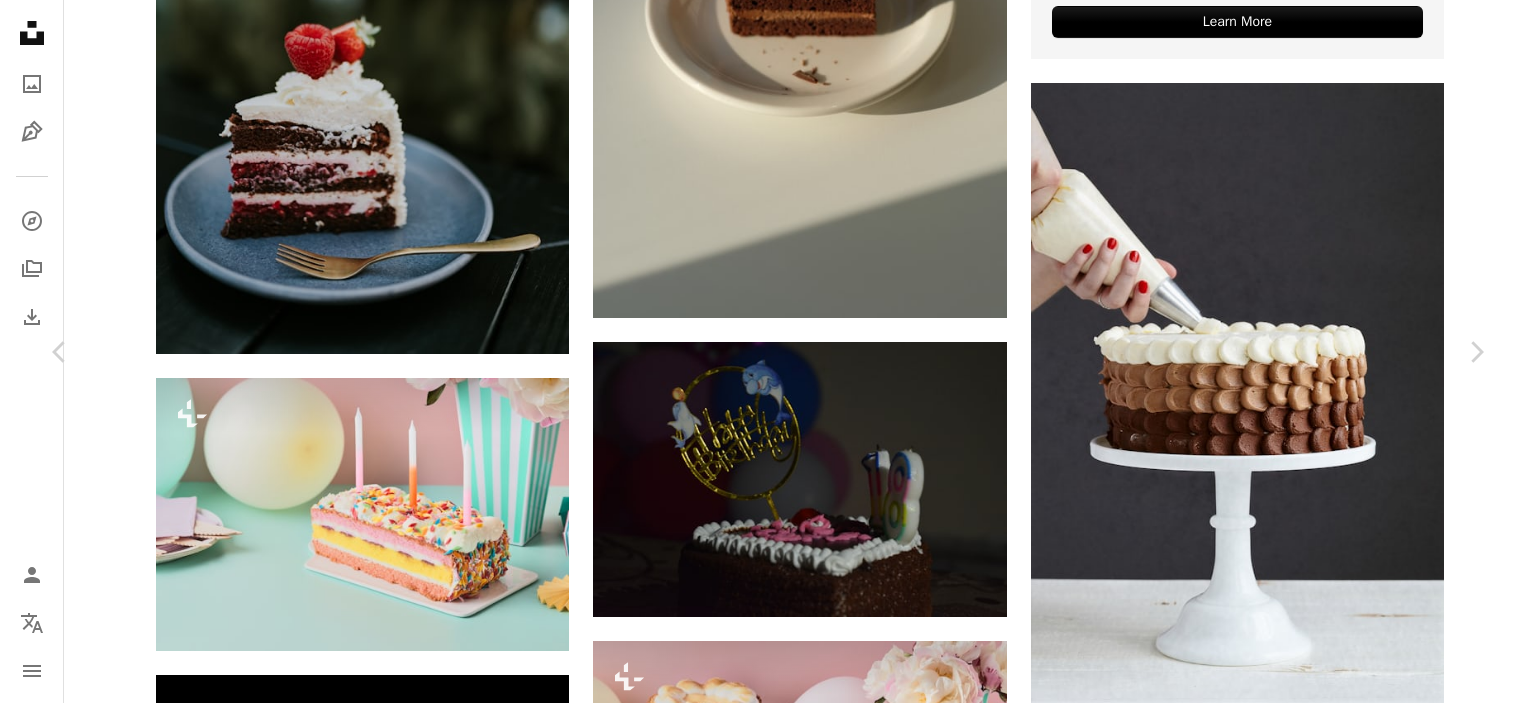 click on "Download free" at bounding box center (1287, 4444) 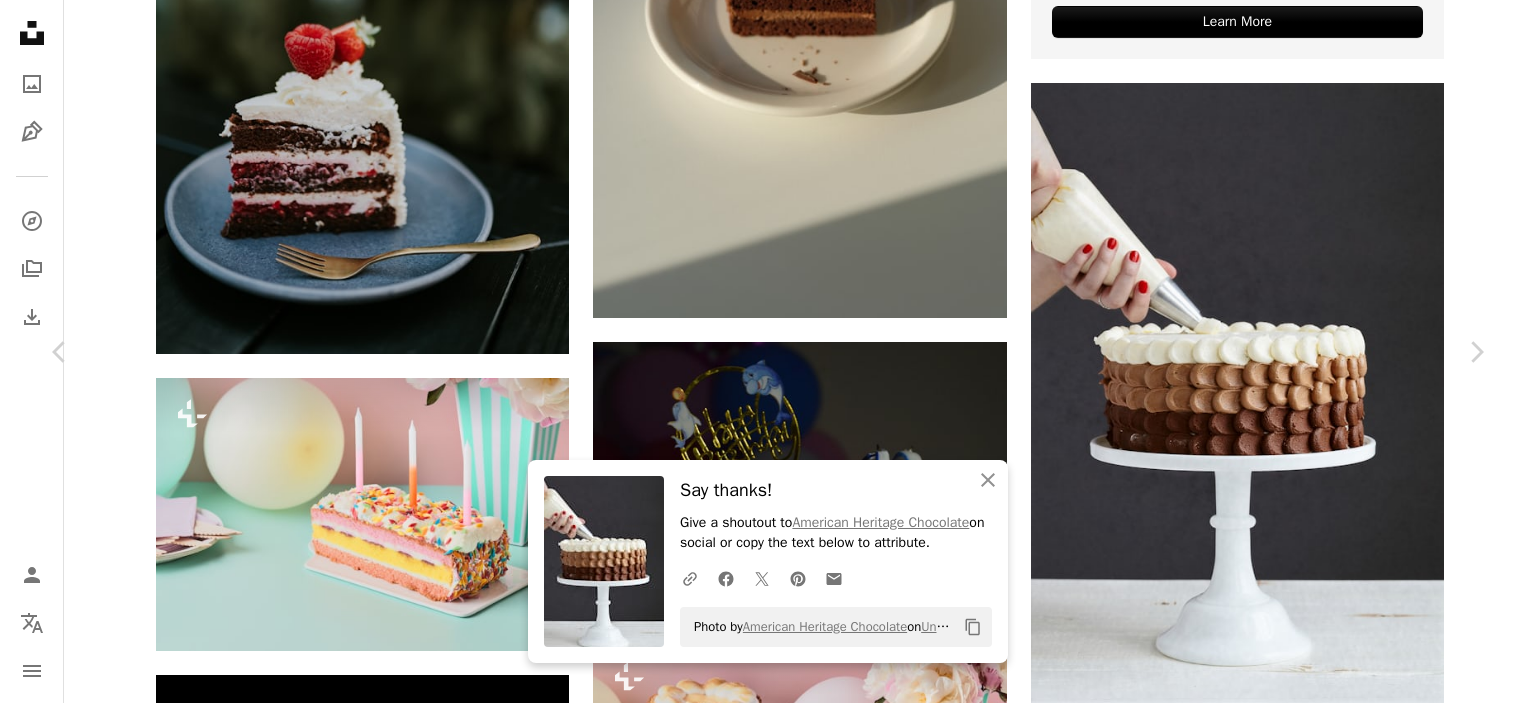 click on "An X shape" at bounding box center (20, 20) 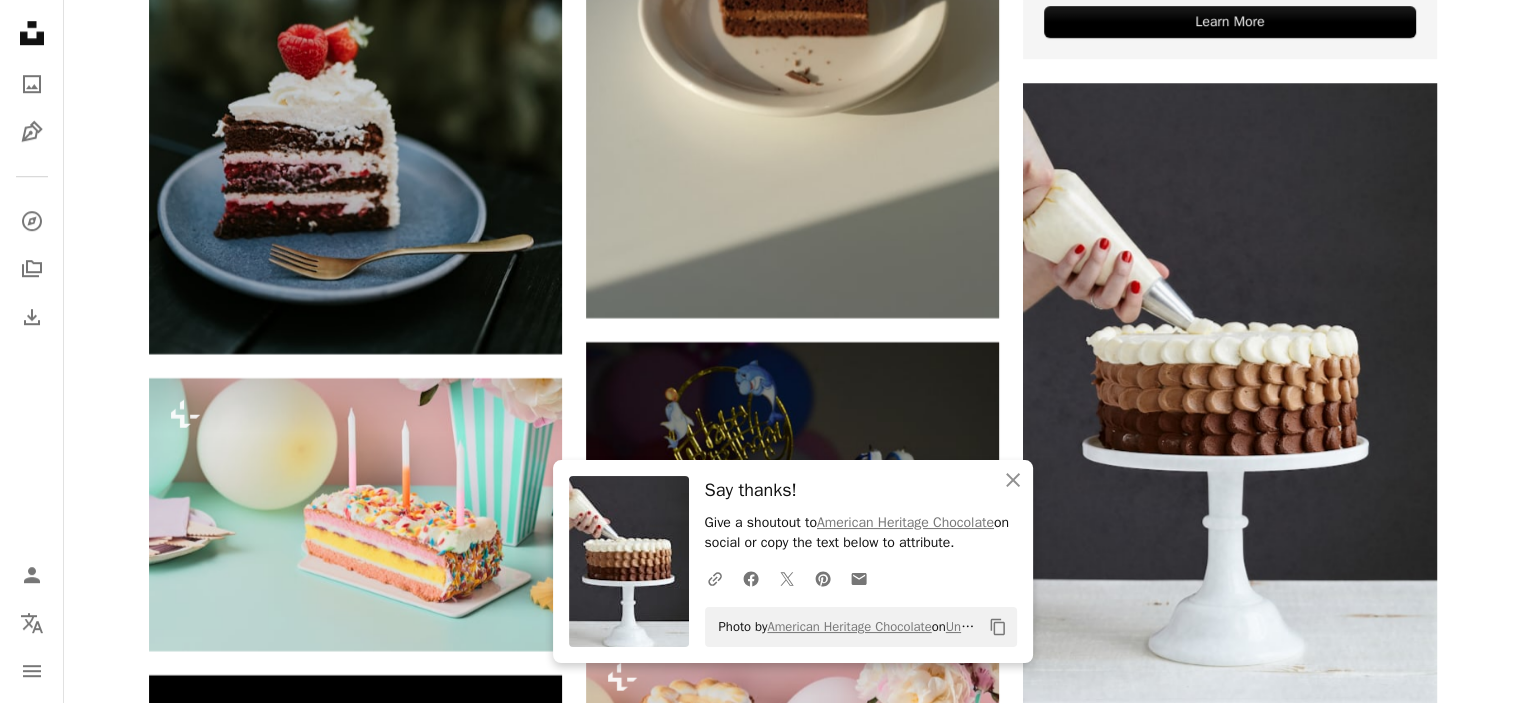 click on "Plus sign for Unsplash+ A heart A plus sign TSD Studio For Unsplash+ A lock Download A heart A plus sign [FIRST] [LAST] Available for hire A checkmark inside of a circle Arrow pointing down A heart A plus sign [FIRST] [LAST] Available for hire A checkmark inside of a circle Arrow pointing down A heart A plus sign [FIRST] [LAST] Arrow pointing down Plus sign for Unsplash+ A heart A plus sign [FIRST] [LAST] For Unsplash+ A lock Download A heart A plus sign [FIRST] [LAST] Arrow pointing down A heart A plus sign [FIRST] [LAST] Arrow pointing down A heart A plus sign [FIRST] [LAST] Available for hire A checkmark inside of a circle Arrow pointing down Plus sign for Unsplash+ A heart A plus sign [FIRST] [LAST] For Unsplash+ A lock Download A heart A plus sign [FIRST] [LAST] Available for hire A checkmark inside of a circle Arrow pointing down –– ––– ––– – ––– – – ––– ––– –––– – – – –– ––– – – – –– –– –––– –– For" at bounding box center [792, -2108] 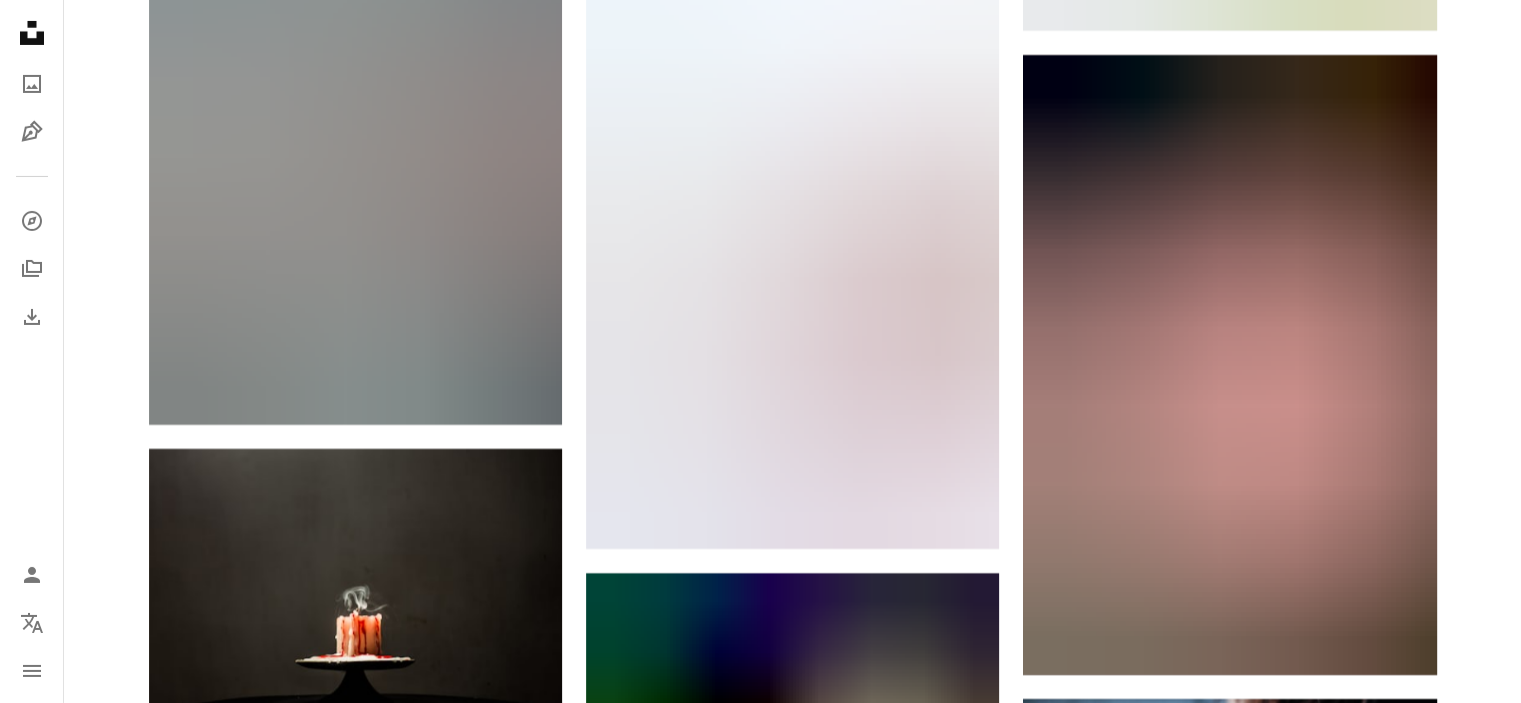 scroll, scrollTop: 14671, scrollLeft: 0, axis: vertical 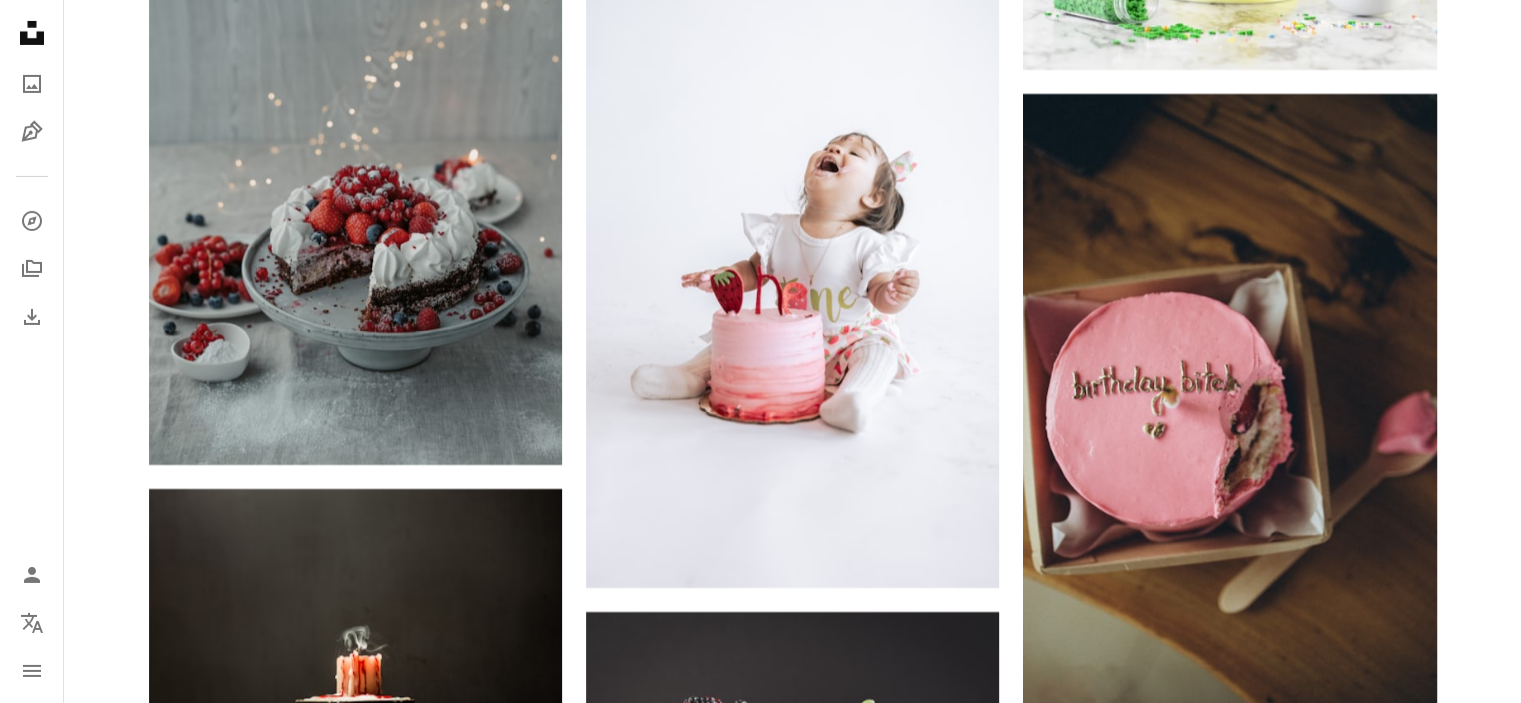 drag, startPoint x: 1467, startPoint y: 223, endPoint x: 1529, endPoint y: 536, distance: 319.08148 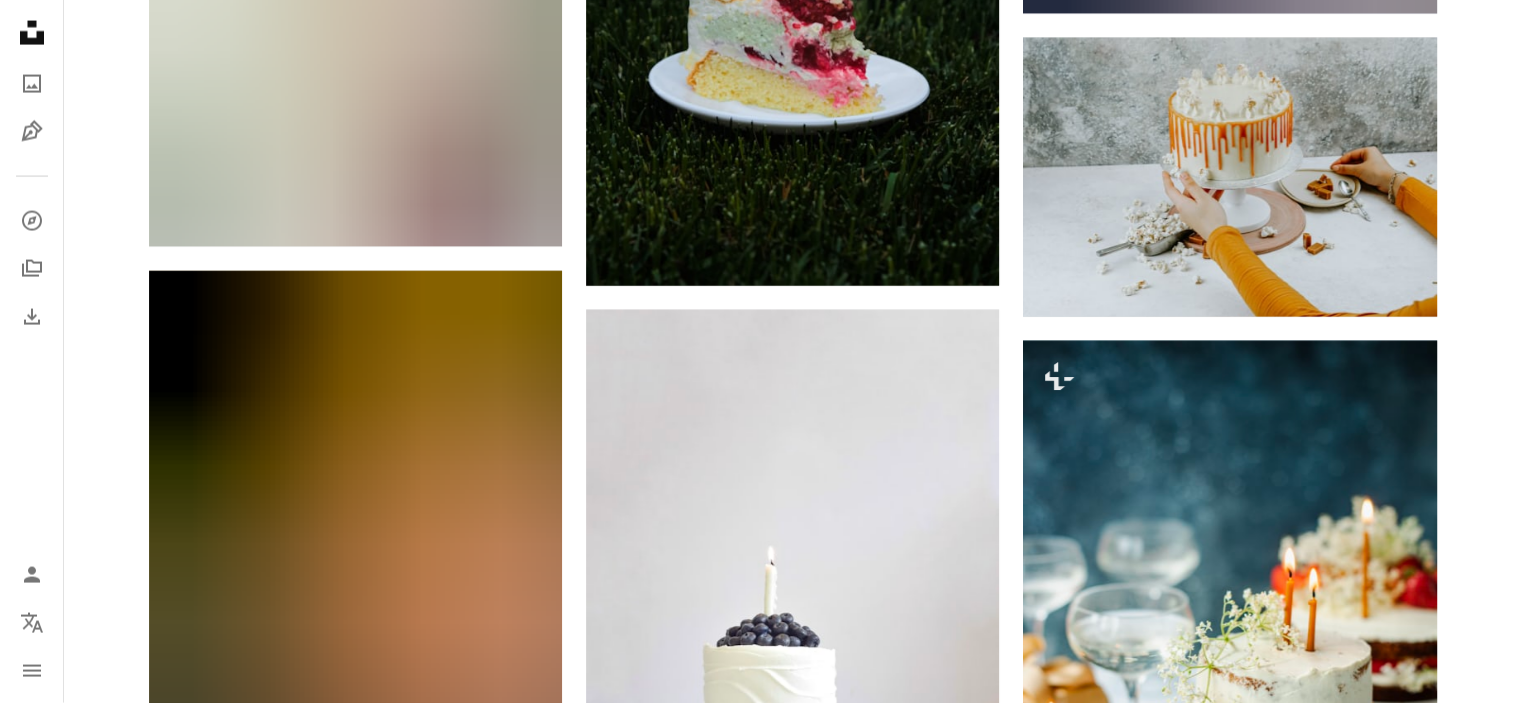 scroll, scrollTop: 20171, scrollLeft: 0, axis: vertical 